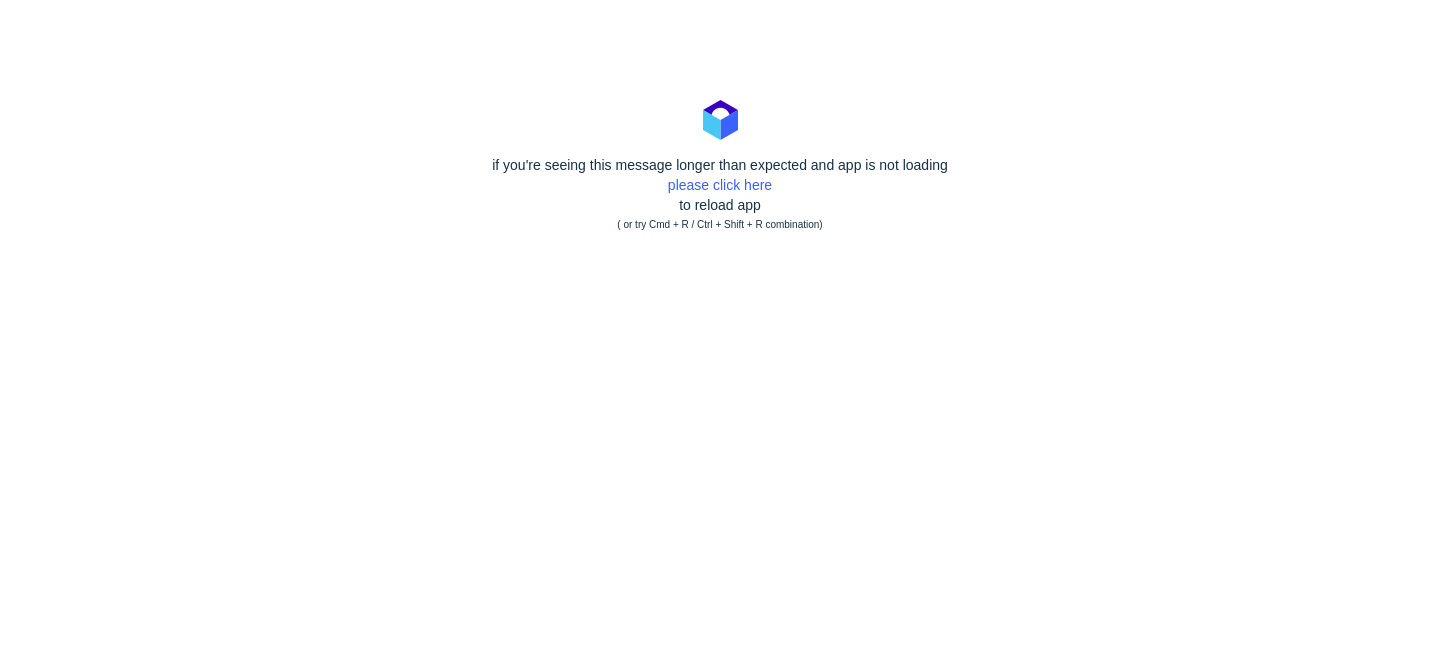 scroll, scrollTop: 0, scrollLeft: 0, axis: both 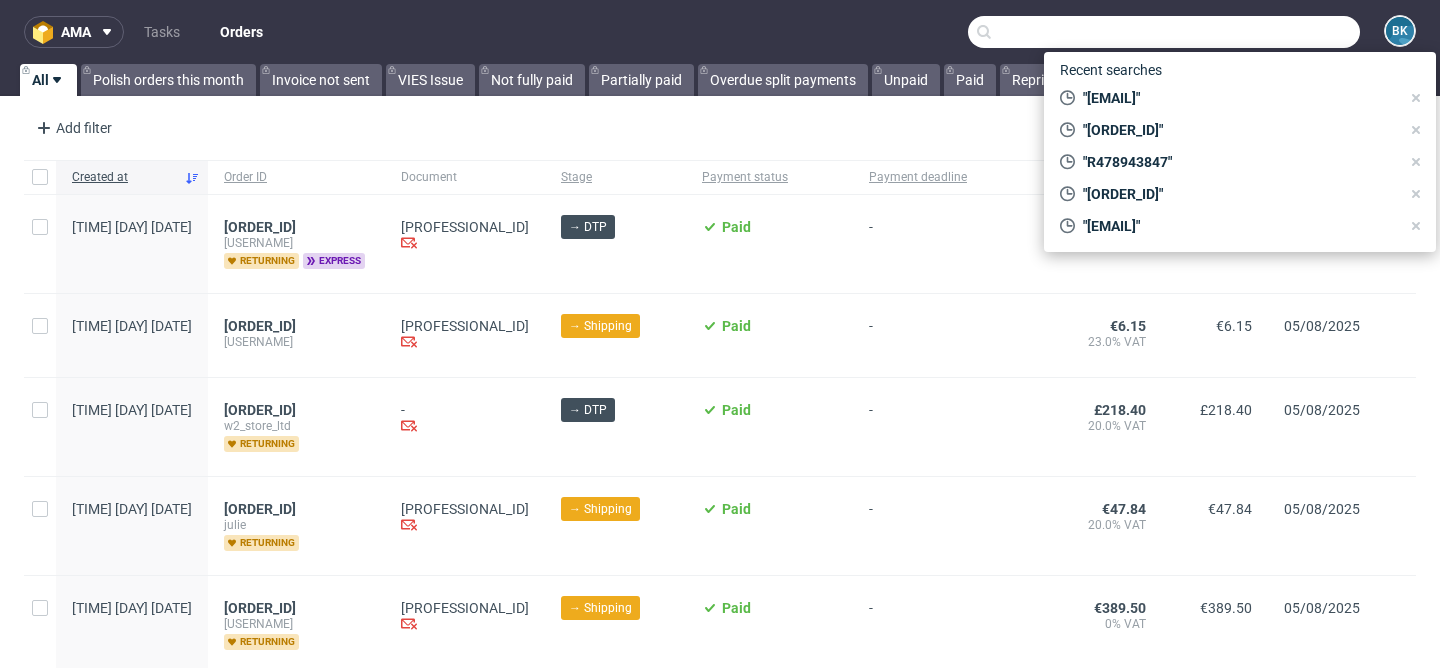 click at bounding box center [1164, 32] 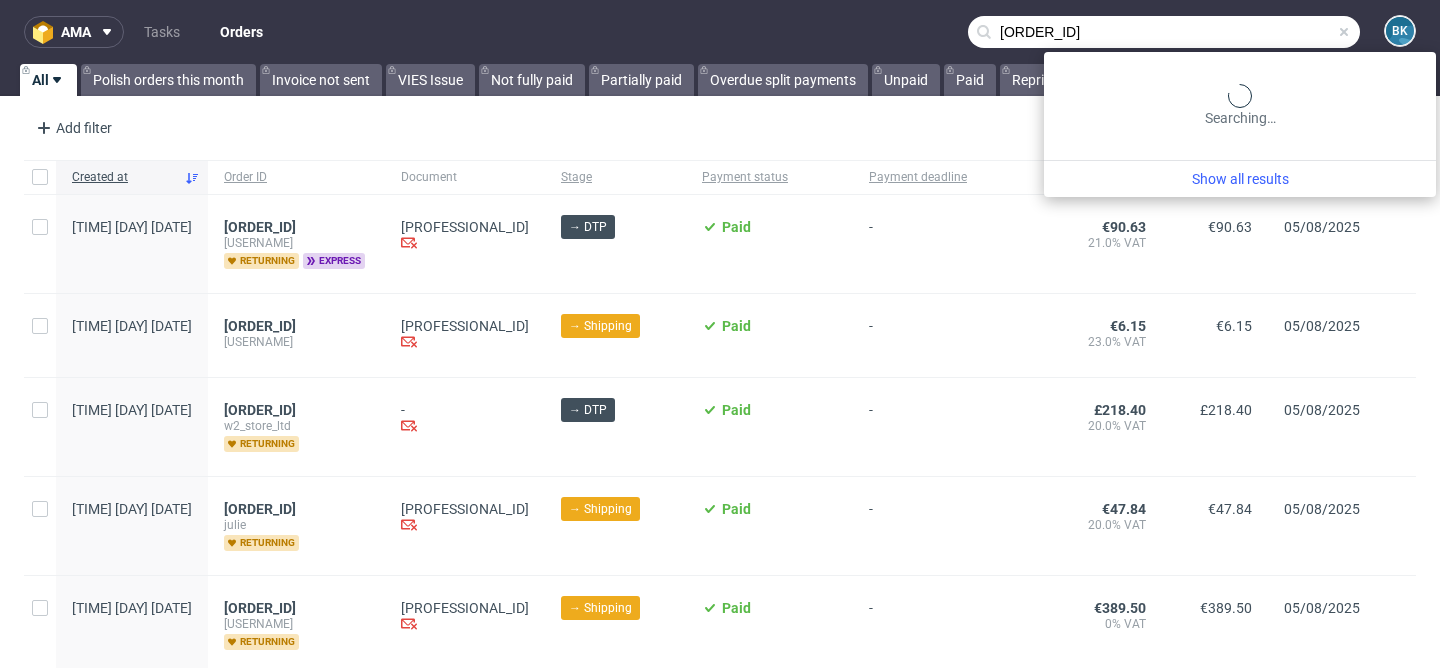 type on "[ORDER_ID]" 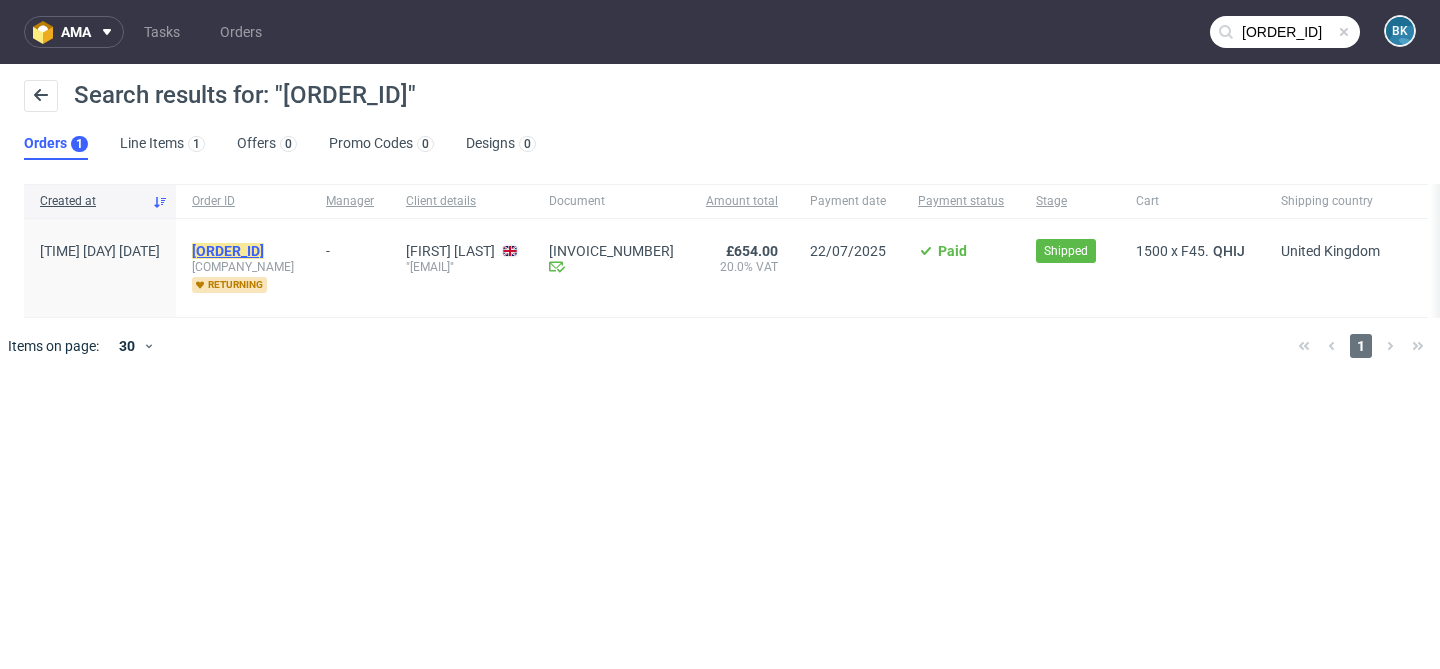 click on "[ORDER_ID]" 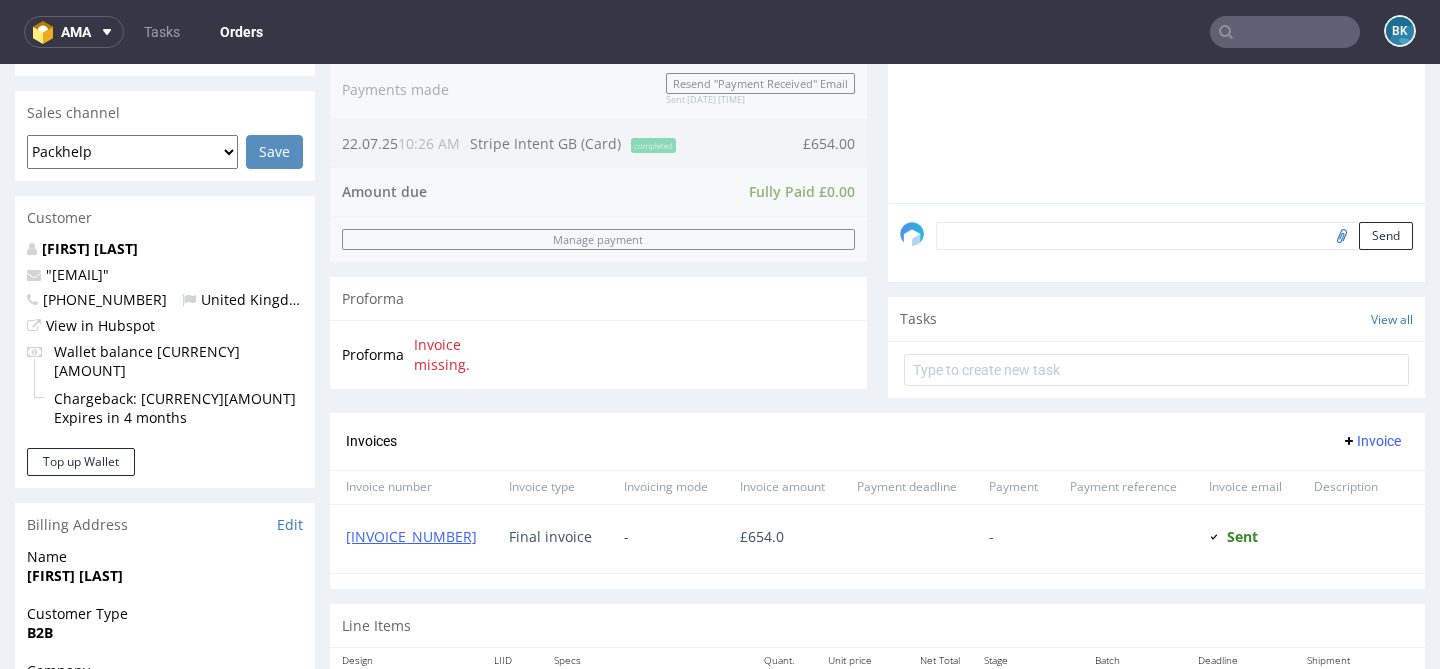 scroll, scrollTop: 789, scrollLeft: 0, axis: vertical 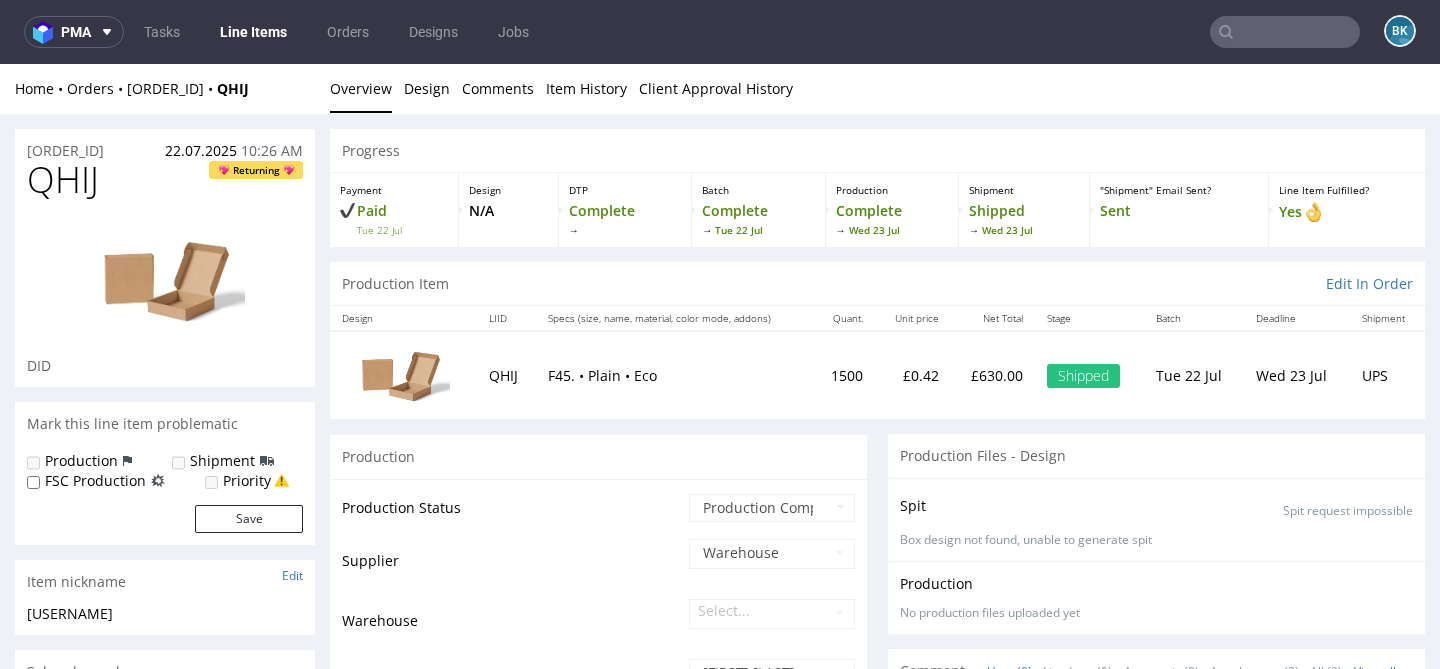 click at bounding box center [1285, 32] 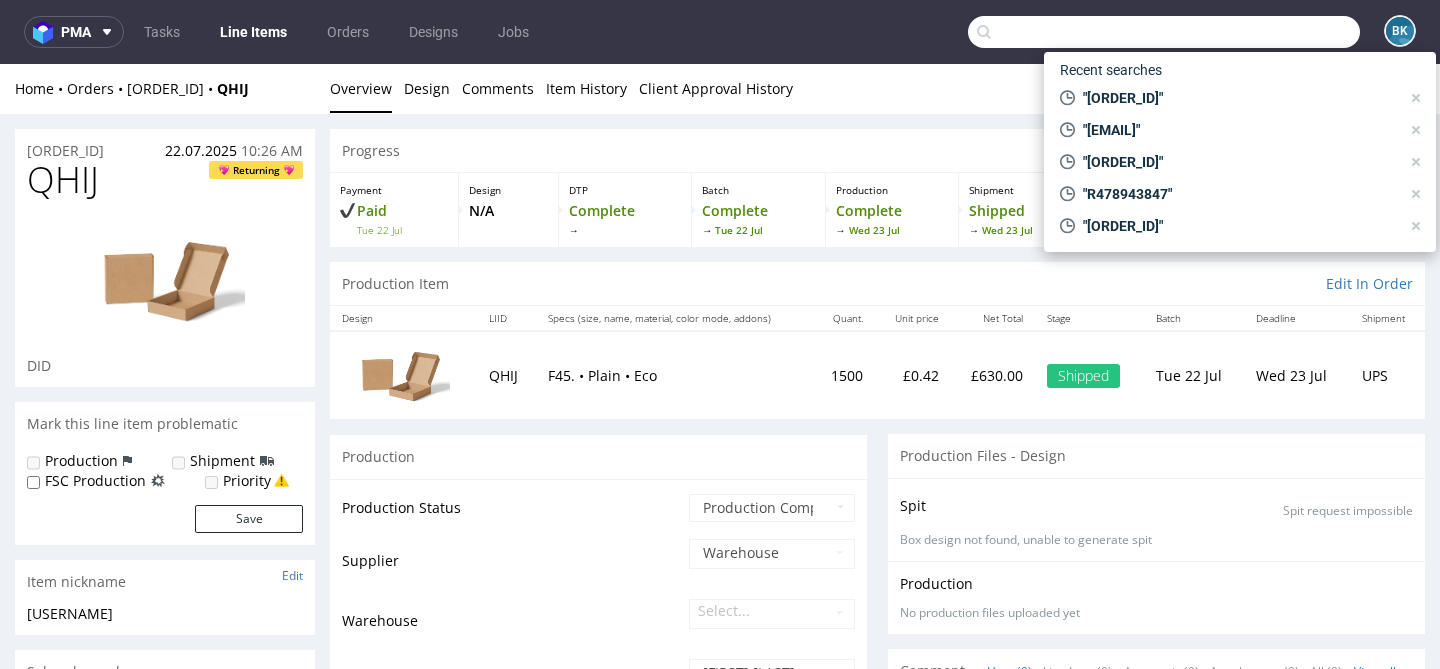 paste on "[ORDER_ID]" 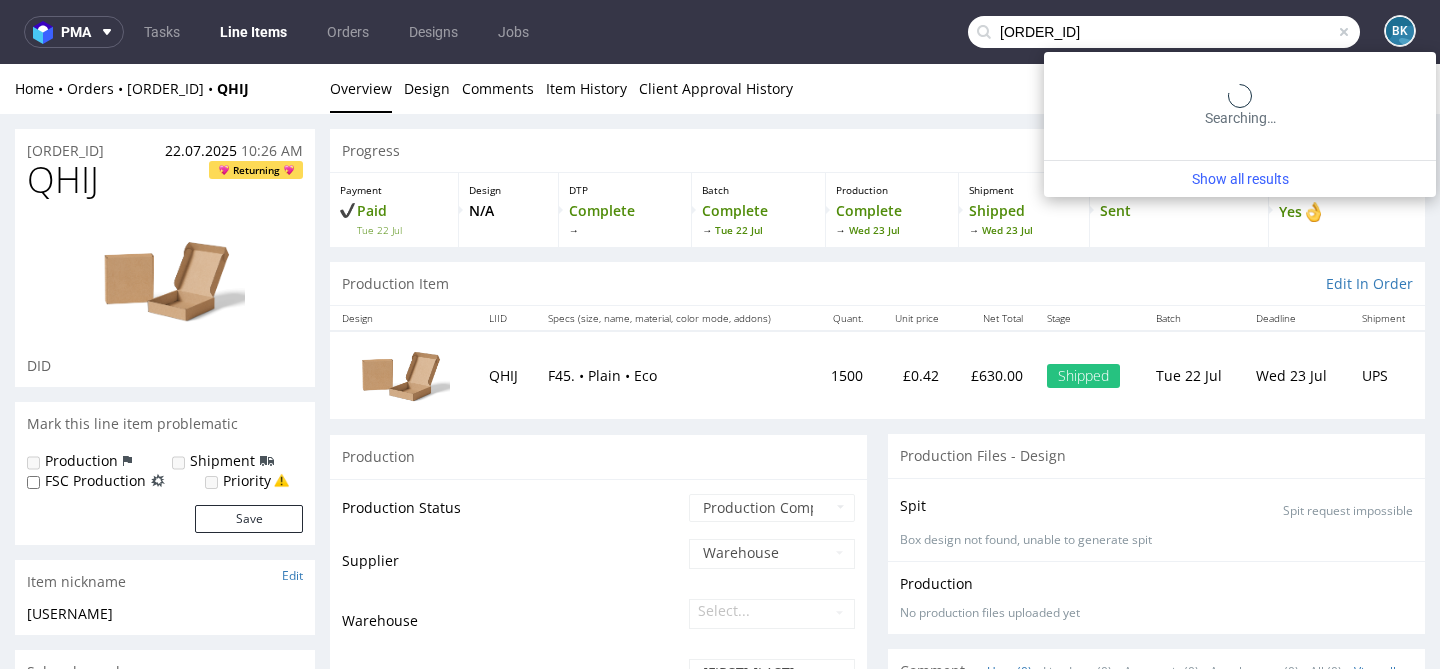 type on "[ORDER_ID]" 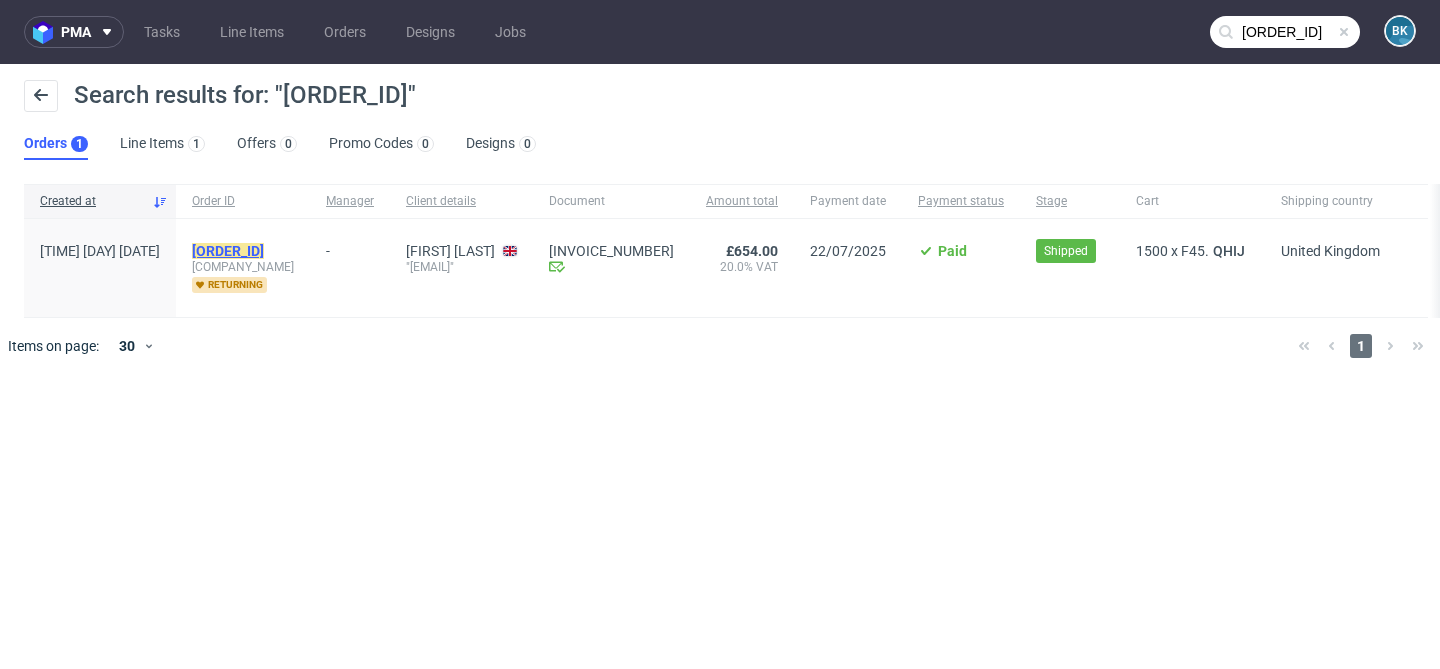click on "[ORDER_ID]" 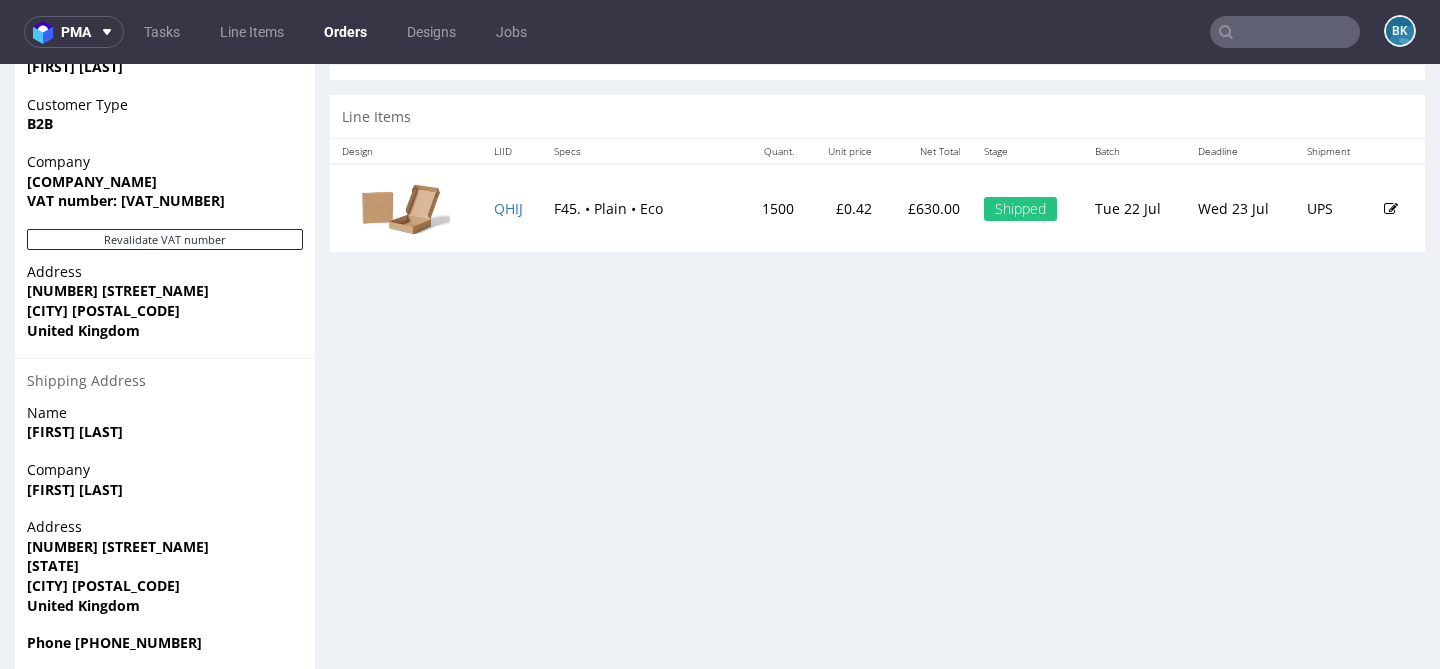 scroll, scrollTop: 1000, scrollLeft: 0, axis: vertical 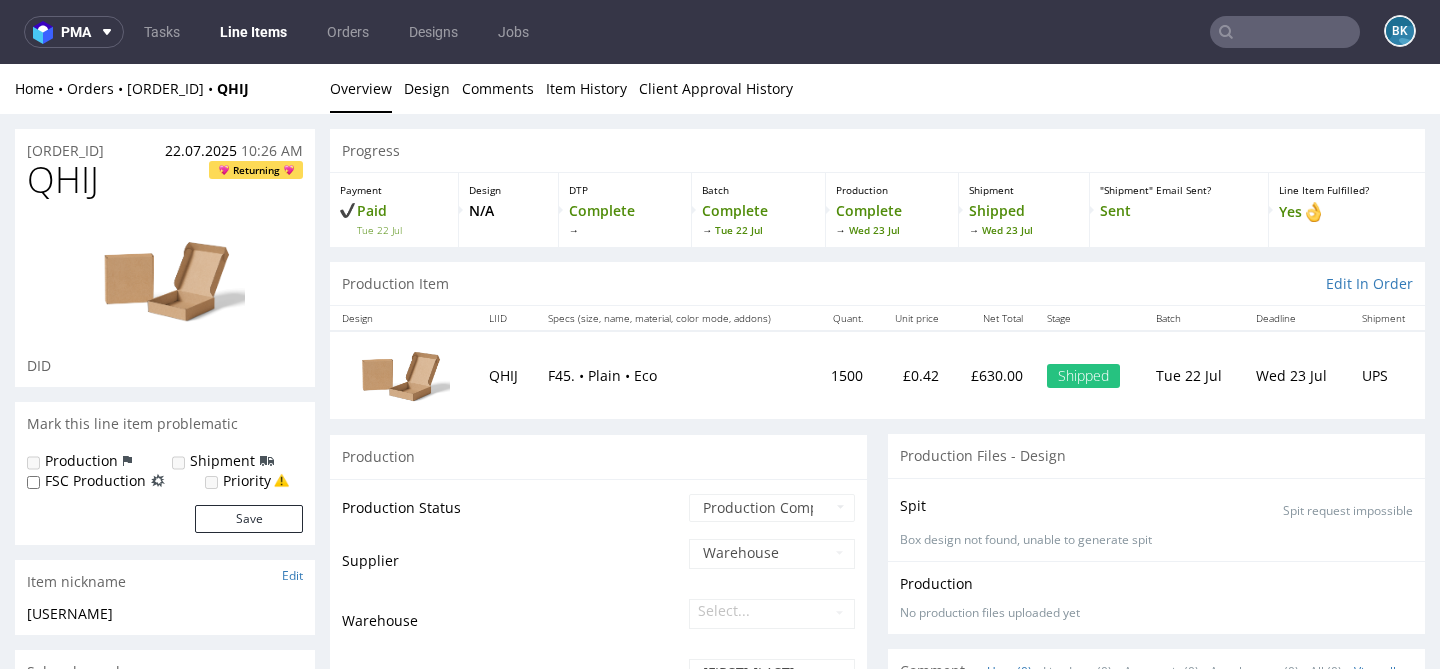 click at bounding box center (1285, 32) 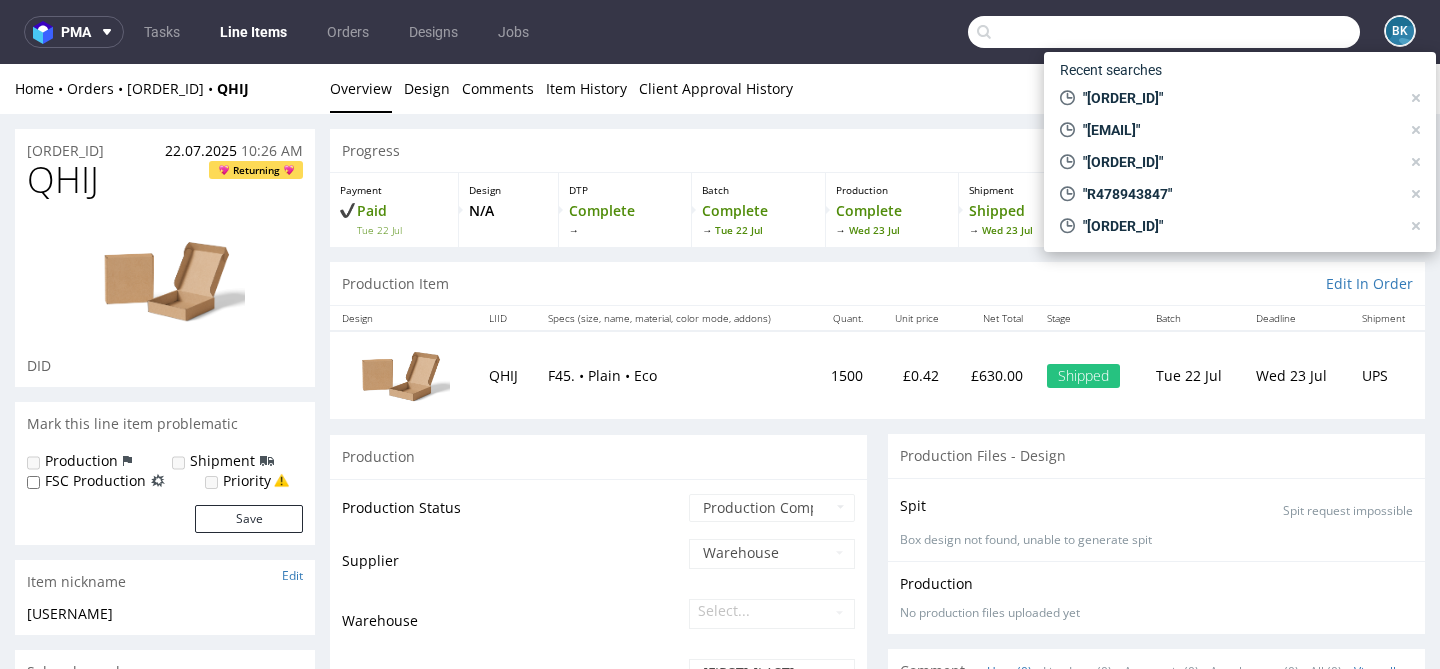 paste on "[ORDER_ID]" 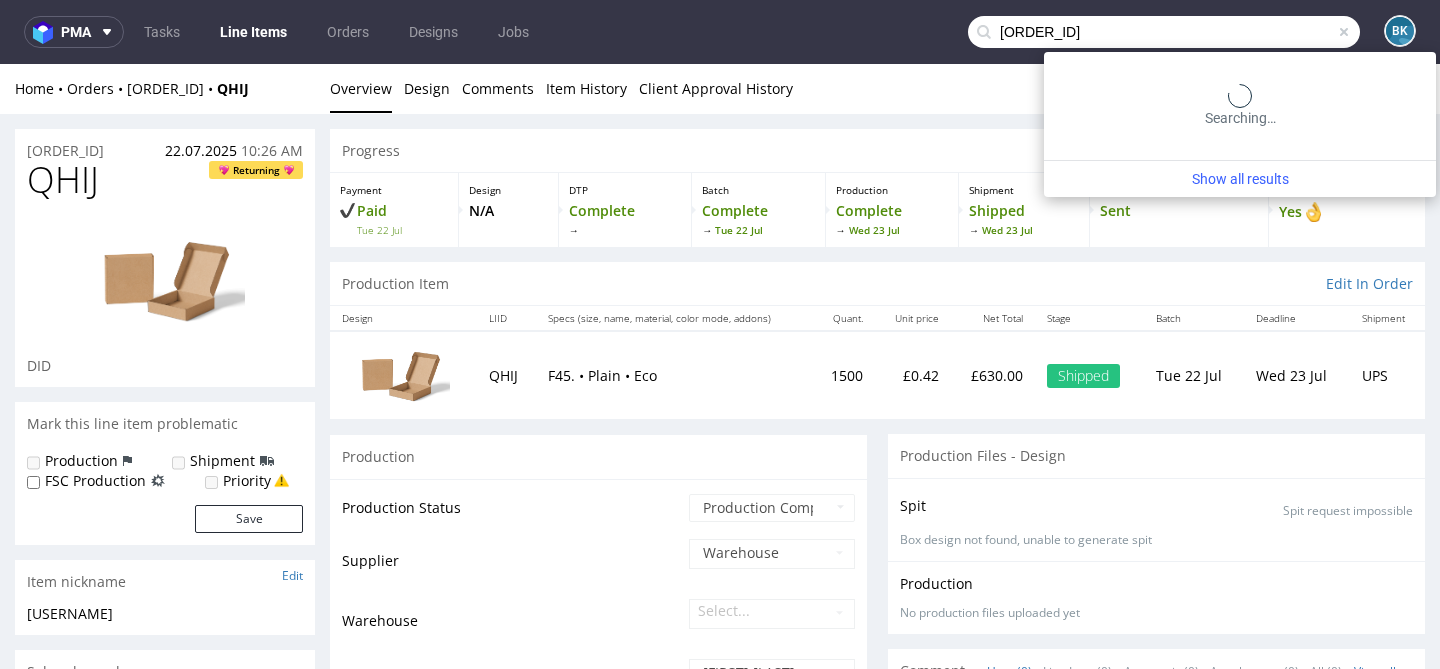 type on "[ORDER_ID]" 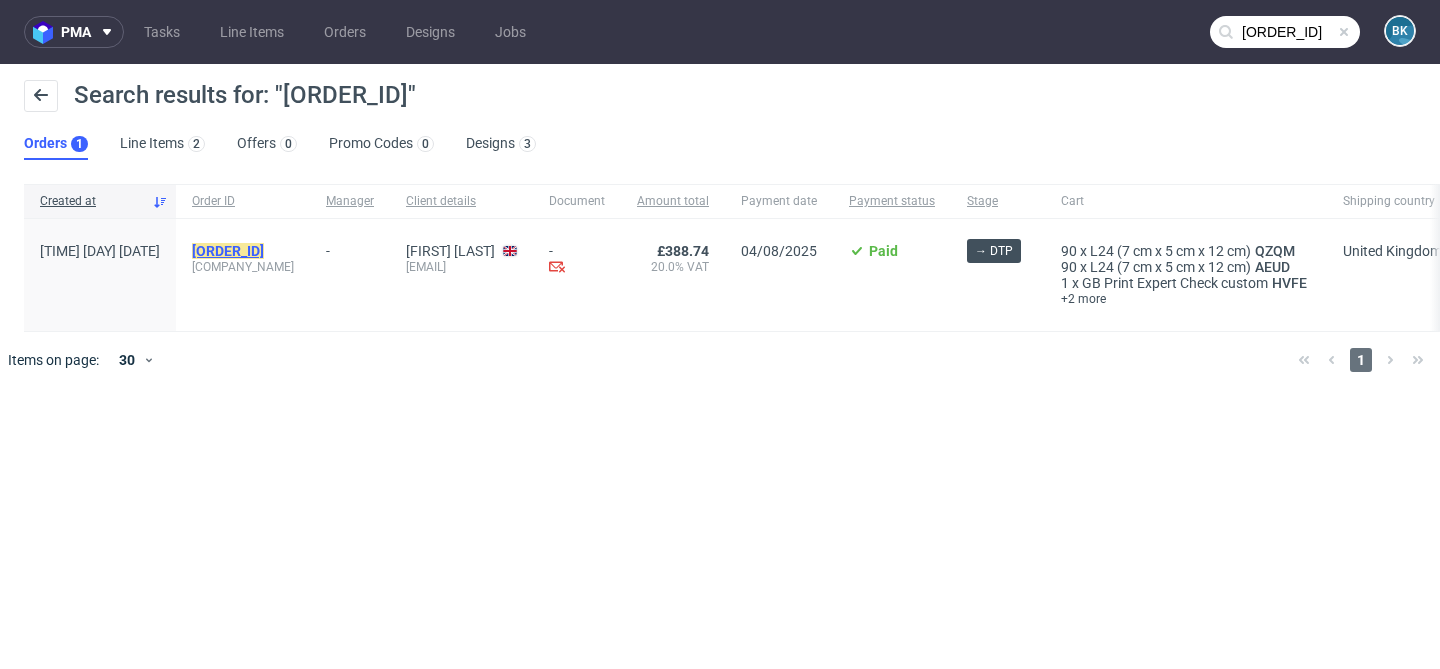 click on "[ORDER_ID]" 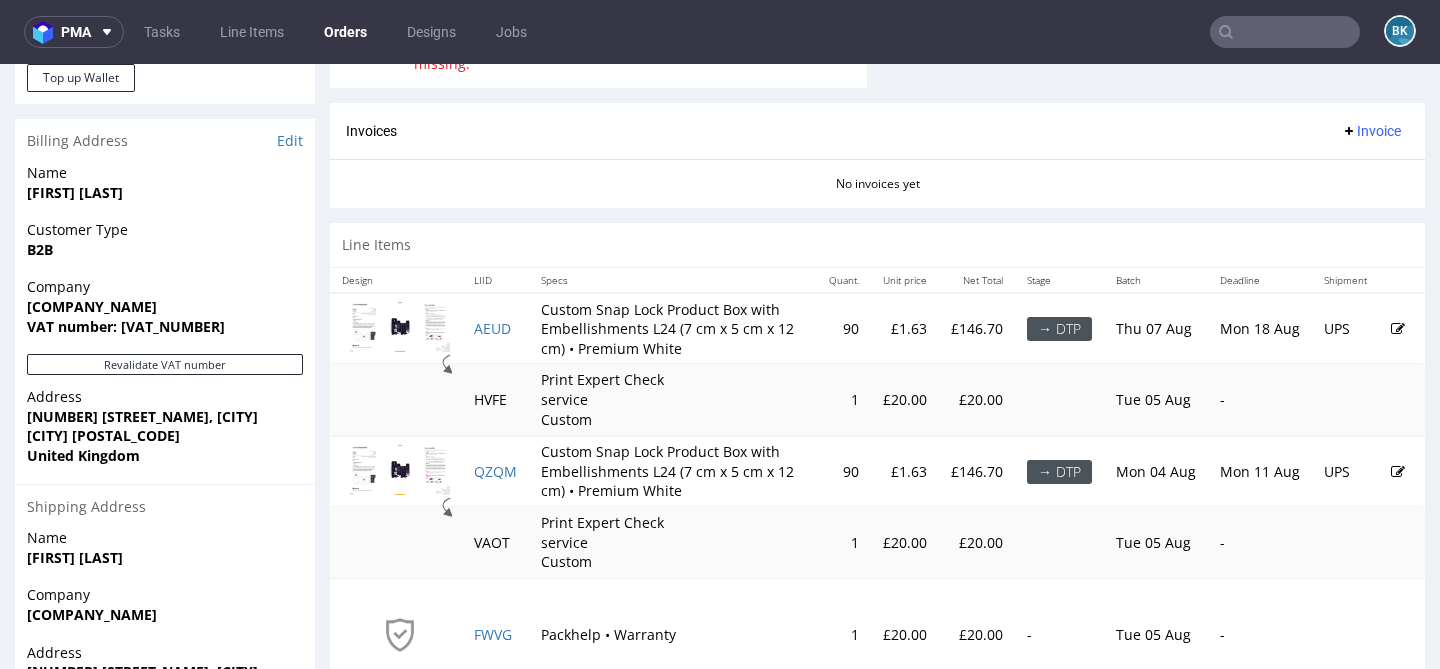 scroll, scrollTop: 861, scrollLeft: 0, axis: vertical 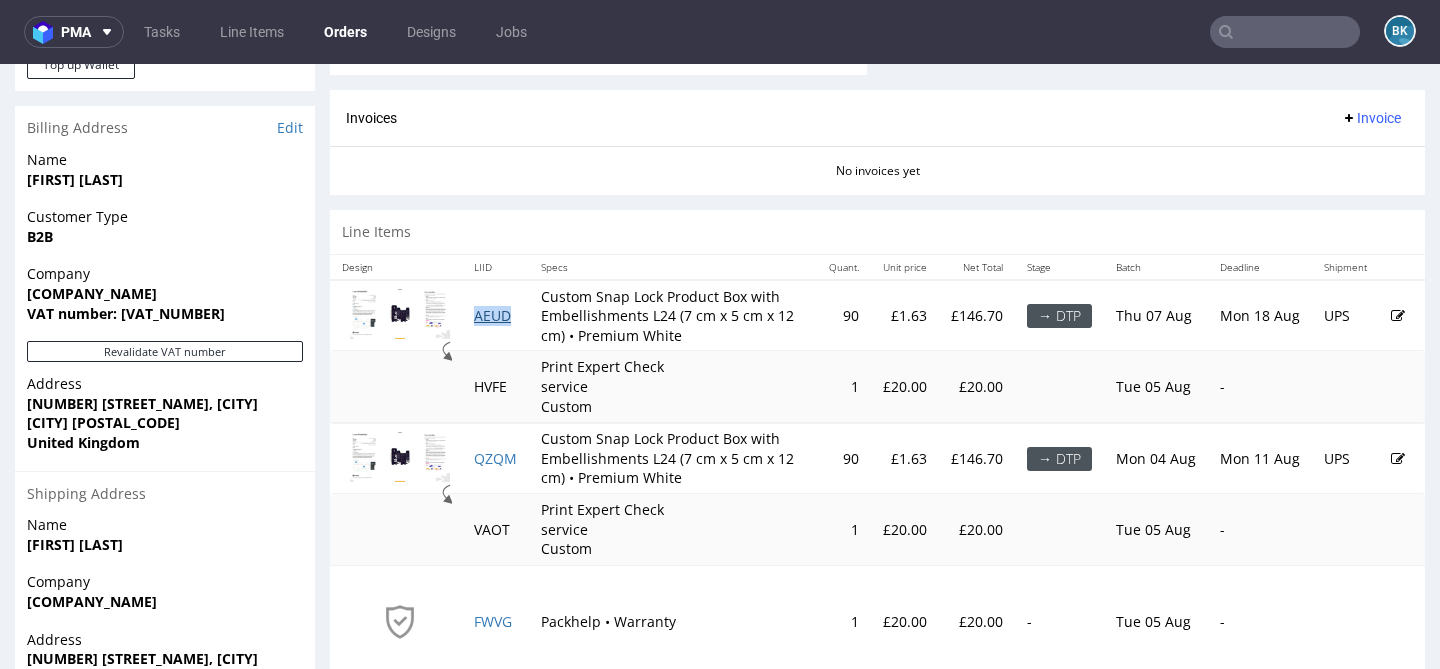 click on "AEUD" at bounding box center [492, 315] 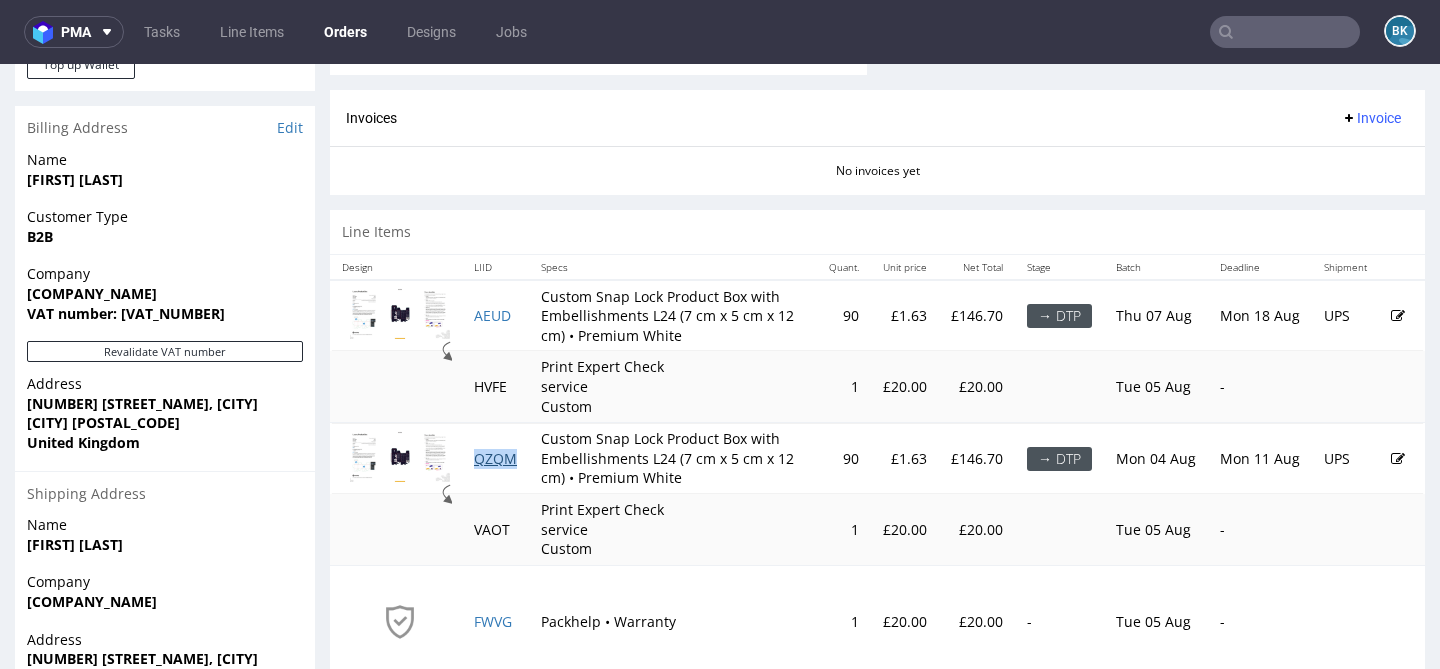 click on "QZQM" at bounding box center (495, 458) 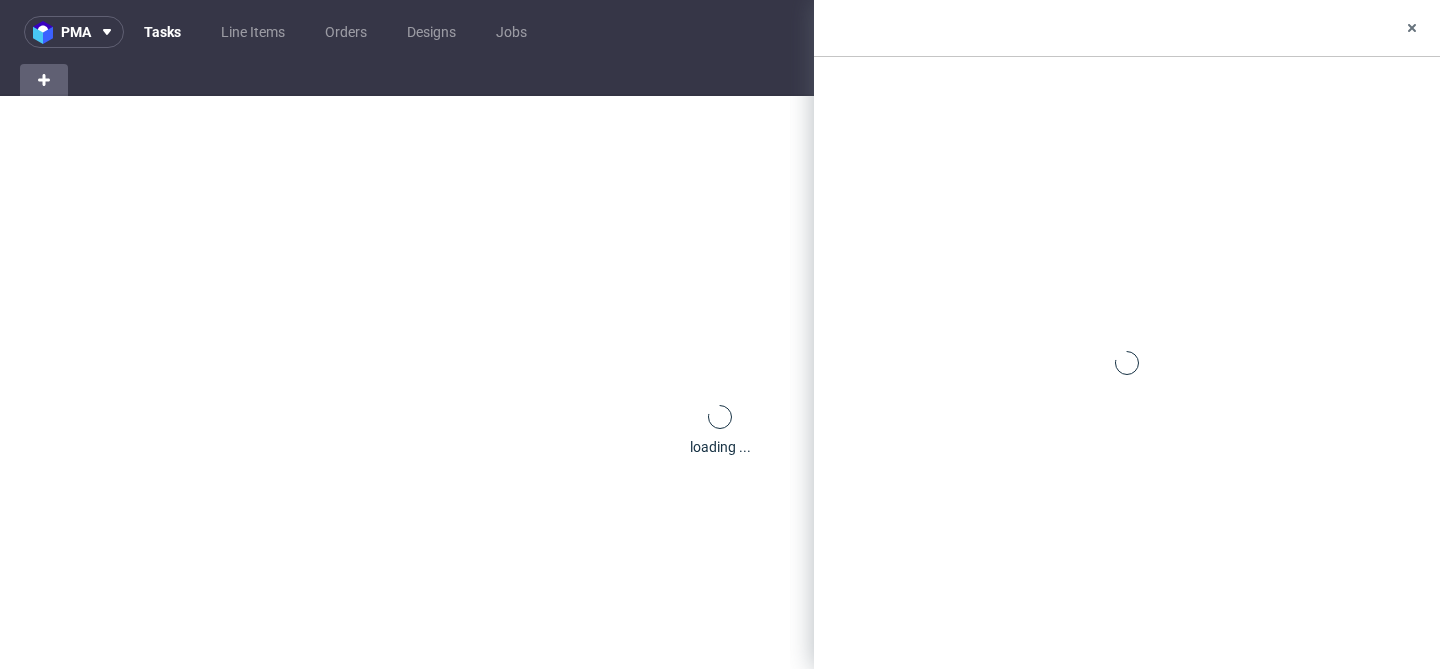 scroll, scrollTop: 0, scrollLeft: 0, axis: both 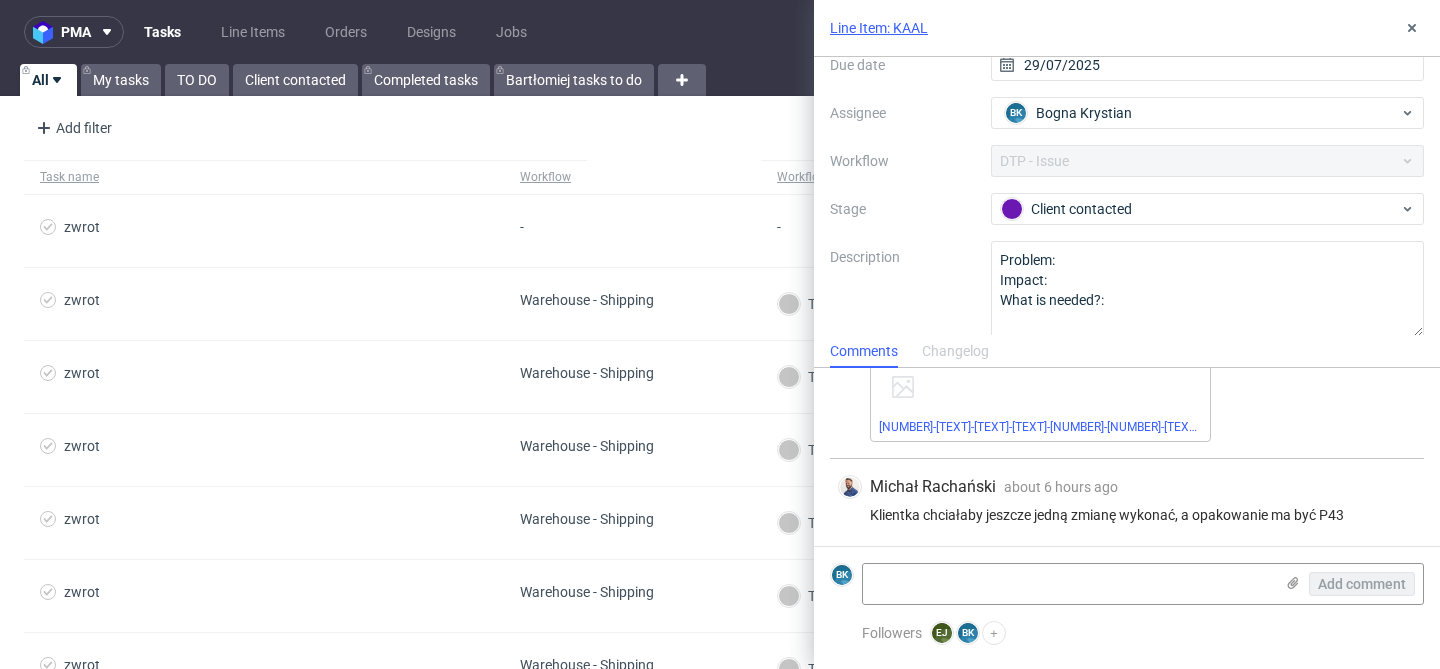 click on "Line Item: KAAL" at bounding box center [879, 28] 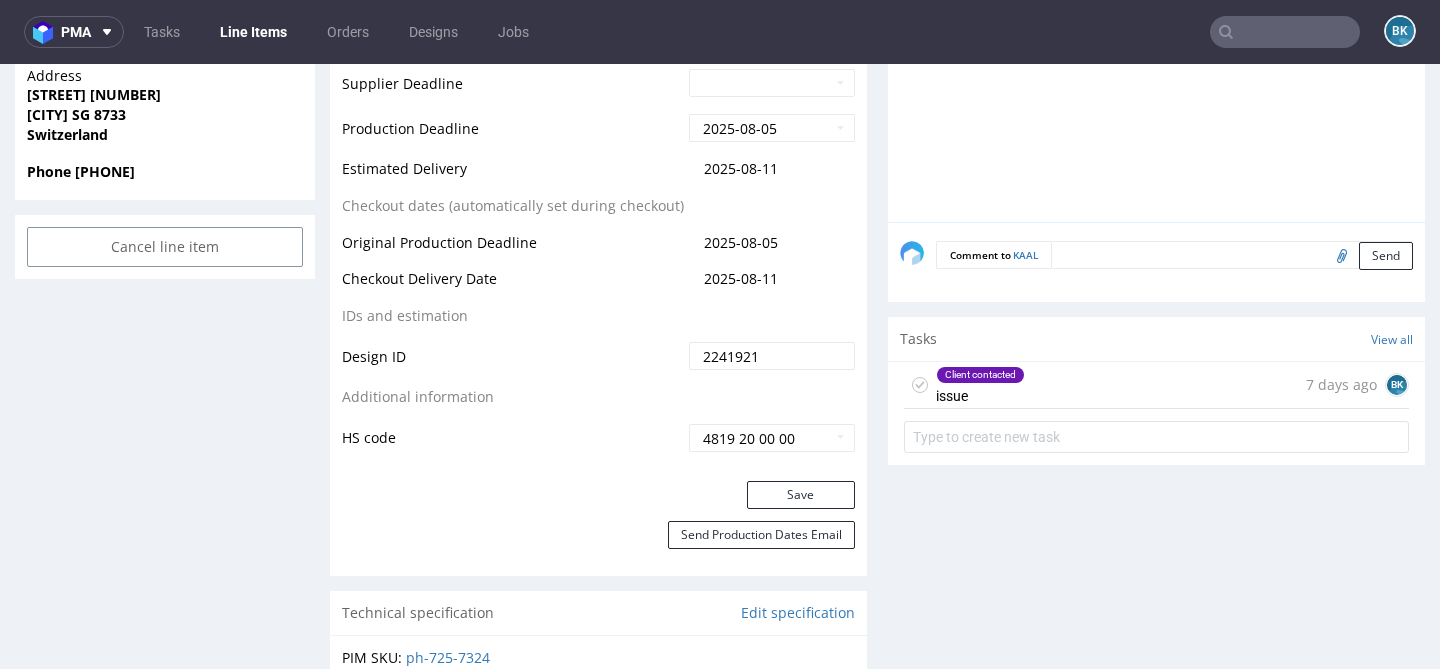 scroll, scrollTop: 1009, scrollLeft: 0, axis: vertical 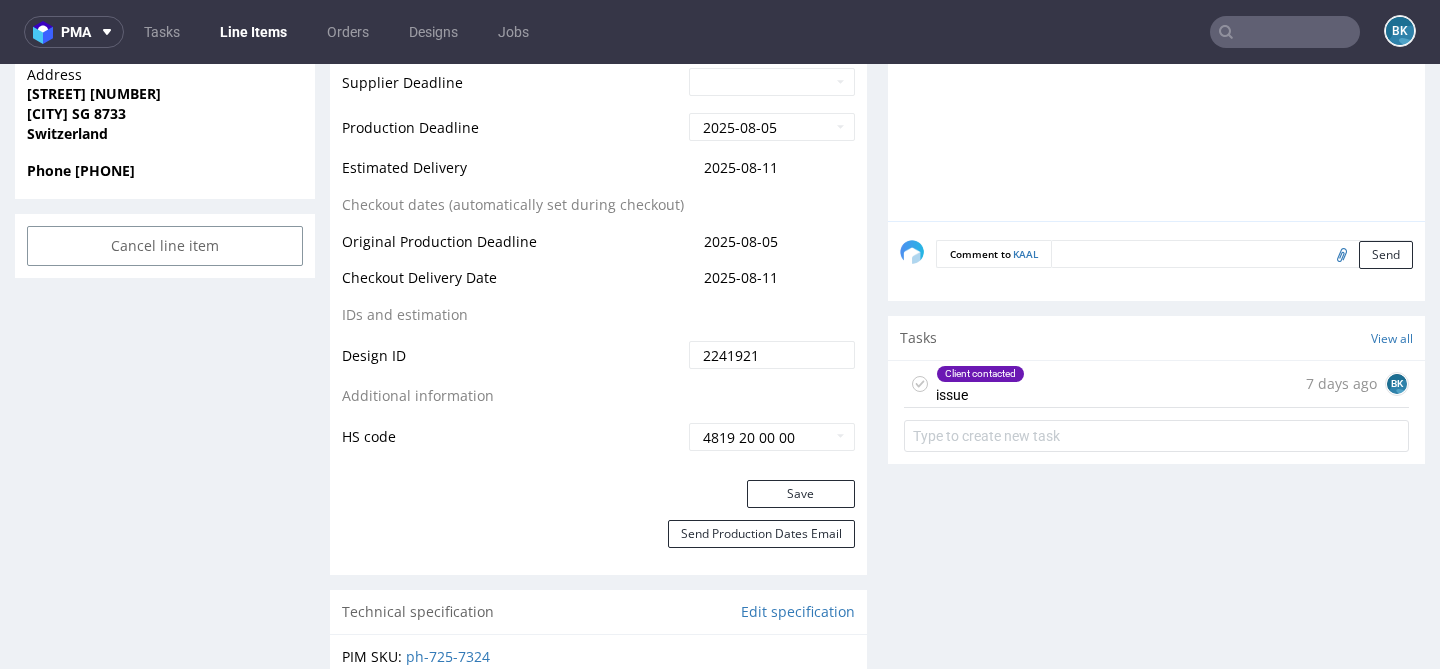 click on "Client contacted issue 7 days ago BK" at bounding box center (1156, 384) 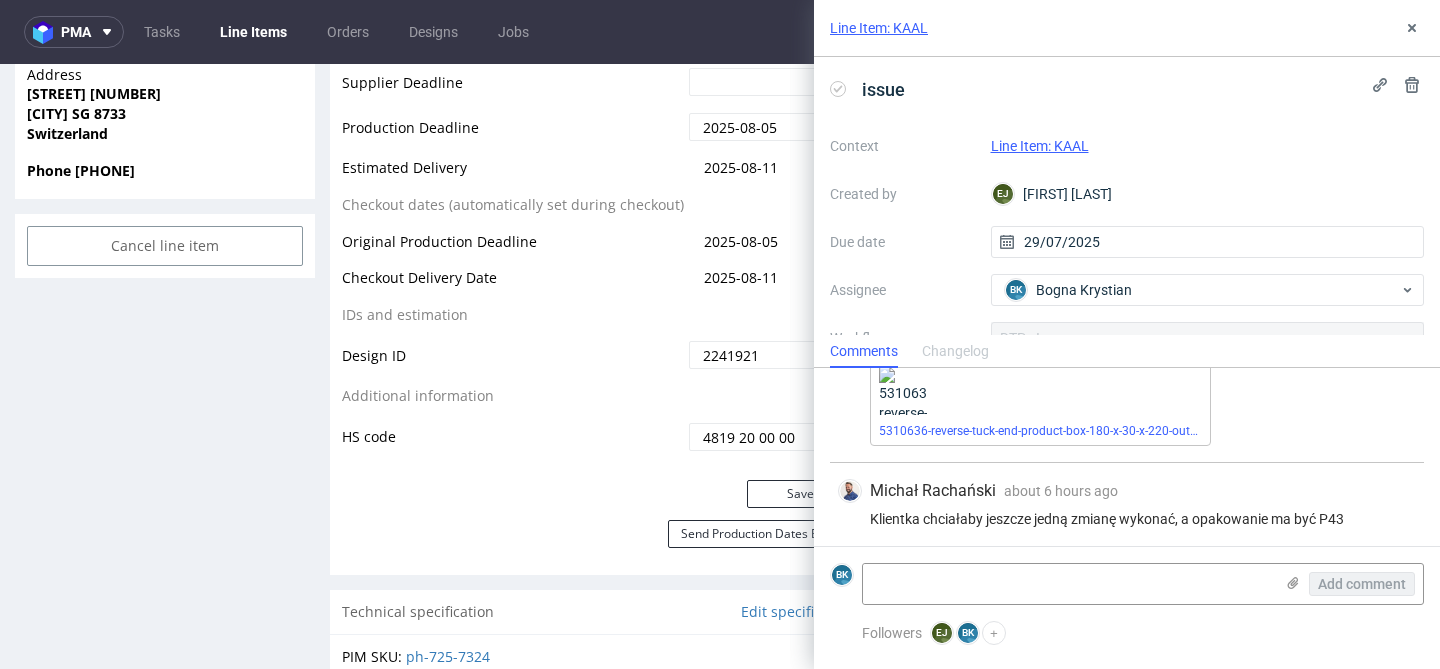 scroll, scrollTop: 118, scrollLeft: 0, axis: vertical 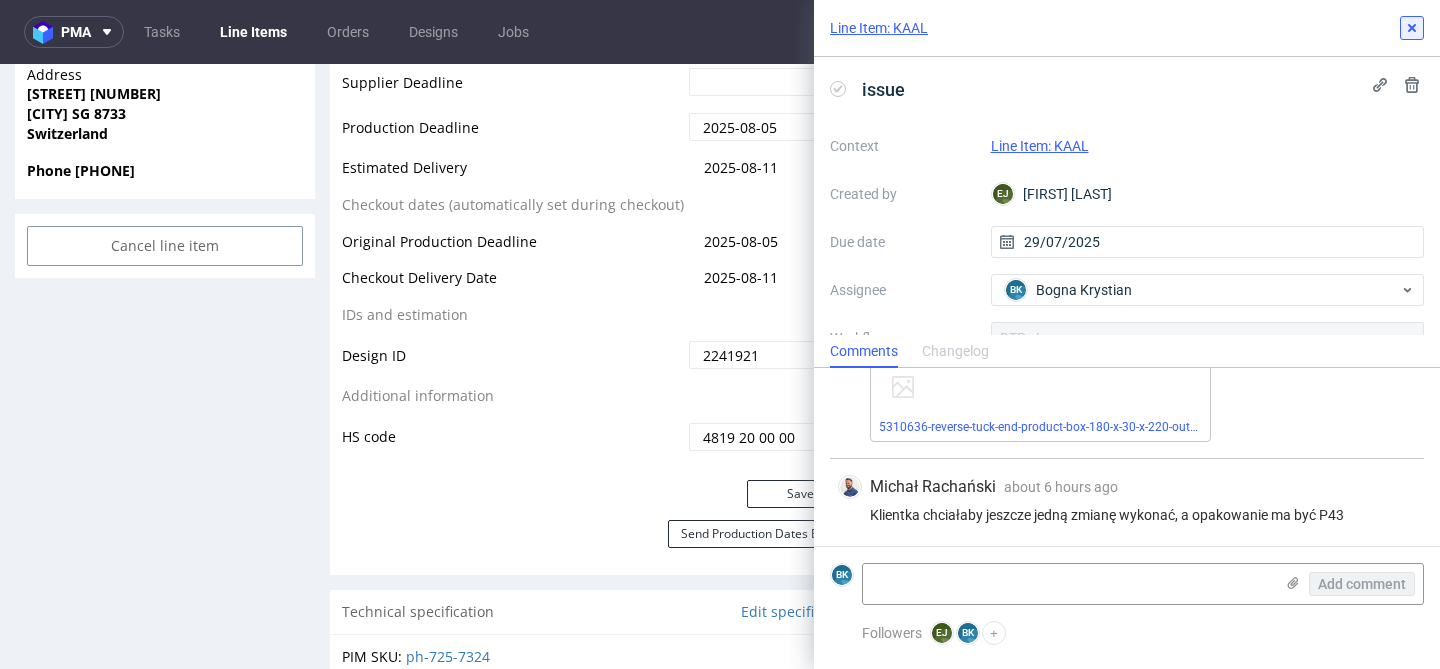 click 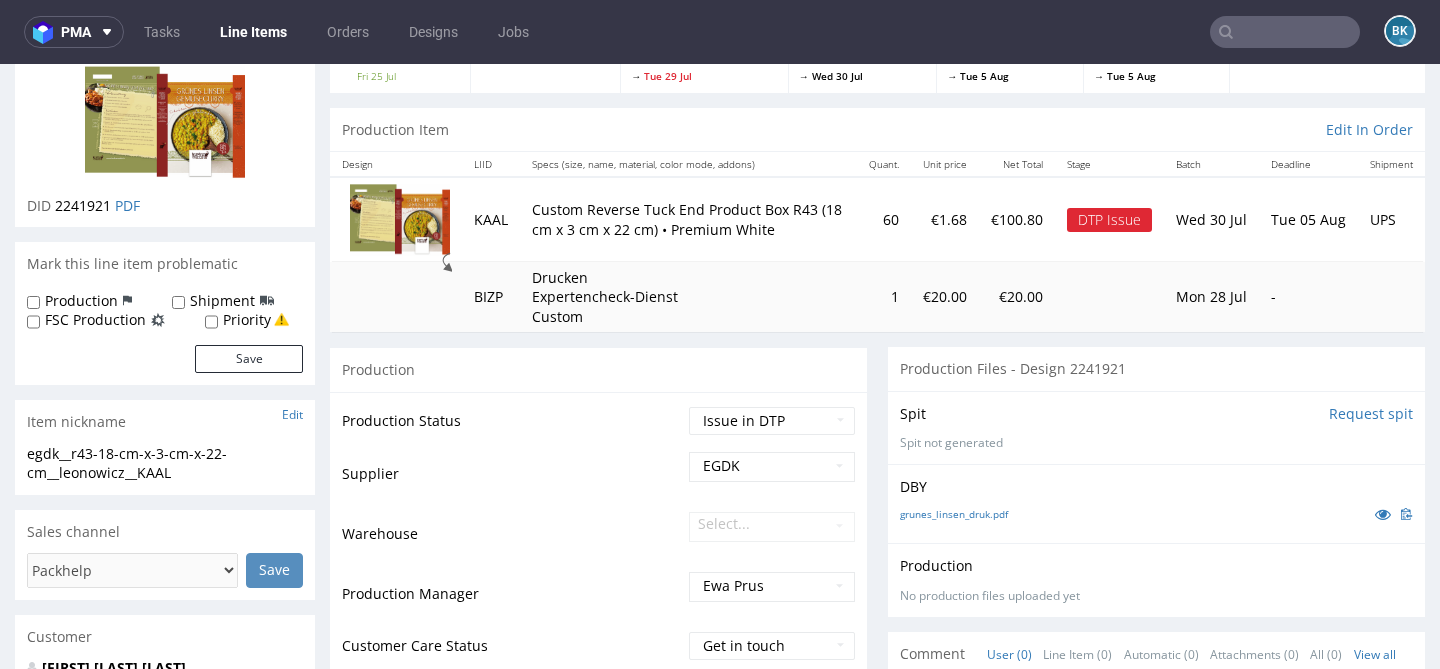 scroll, scrollTop: 172, scrollLeft: 0, axis: vertical 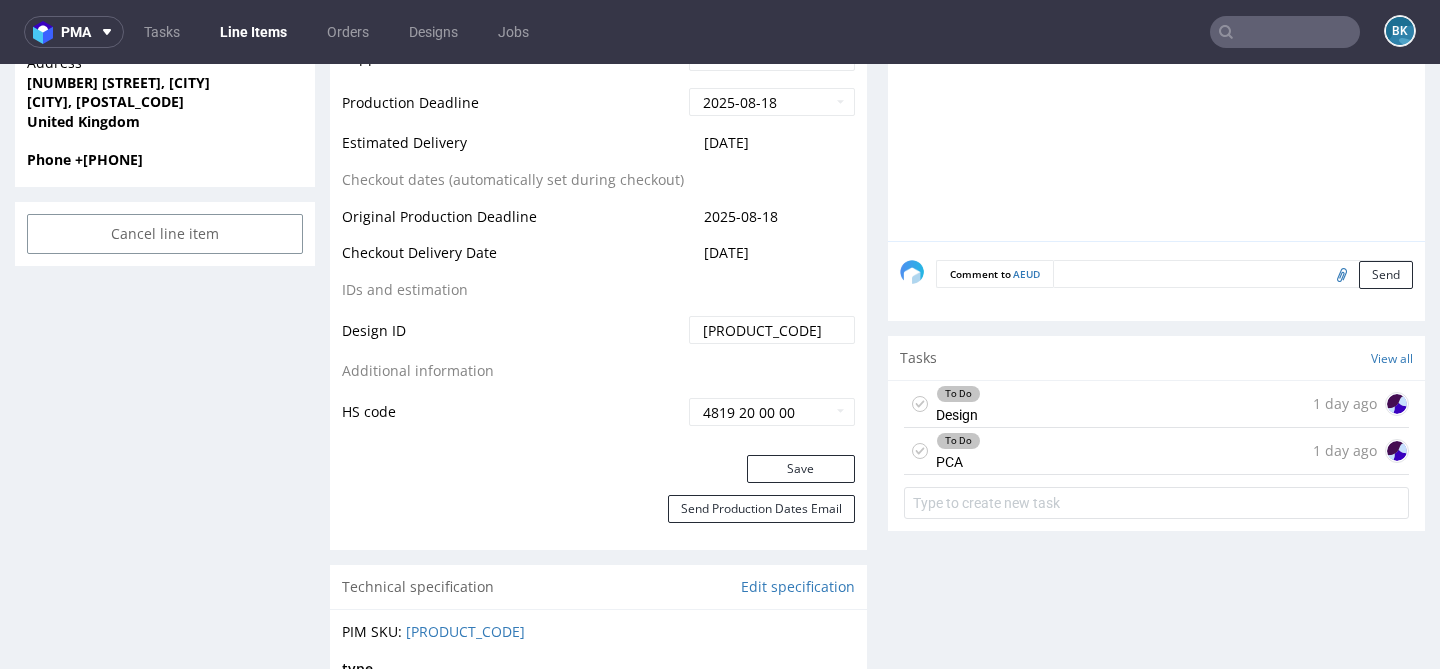 click on "To Do Design 1 day ago" at bounding box center (1156, 404) 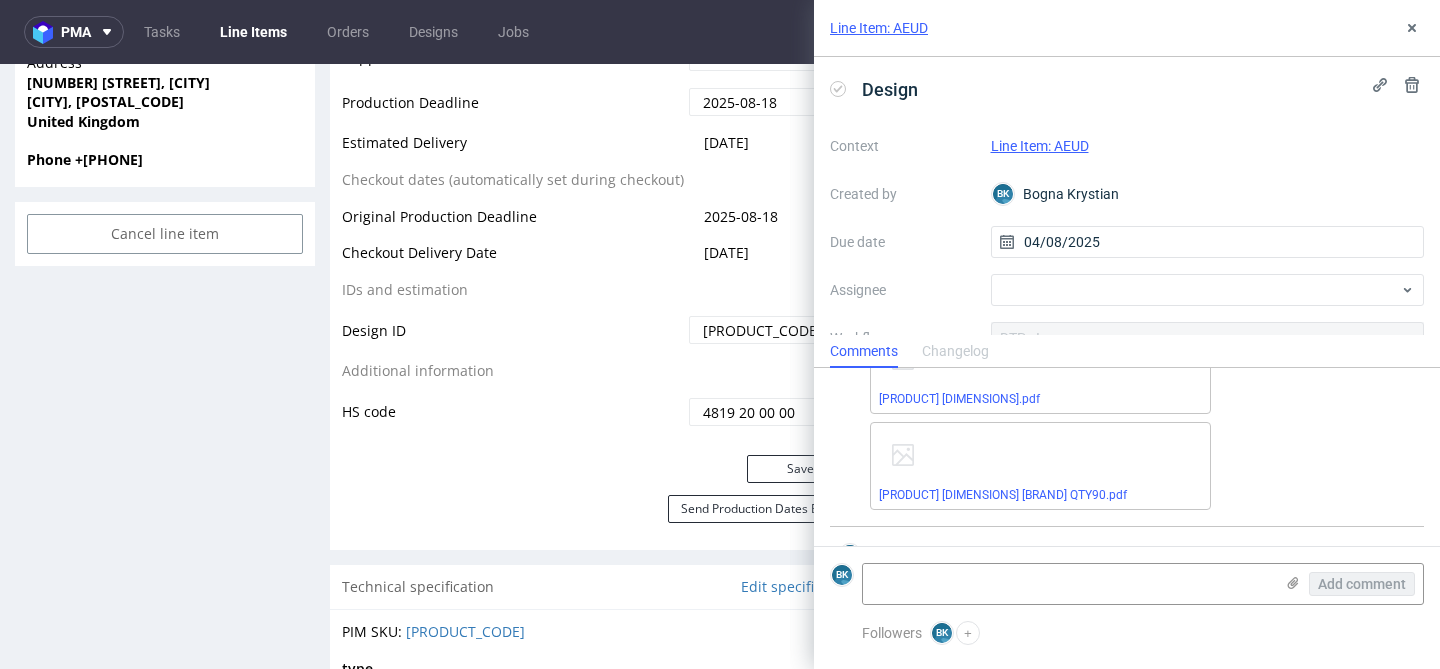 scroll, scrollTop: 113, scrollLeft: 0, axis: vertical 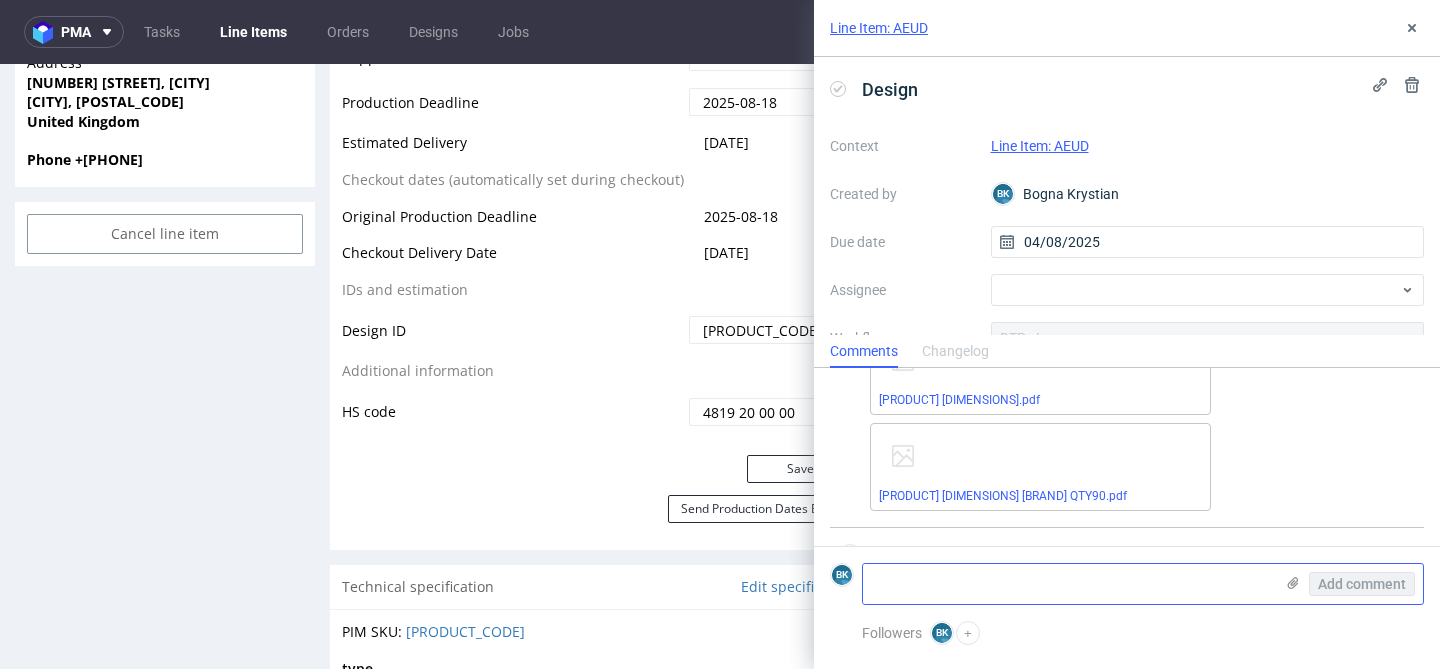 click at bounding box center [1068, 584] 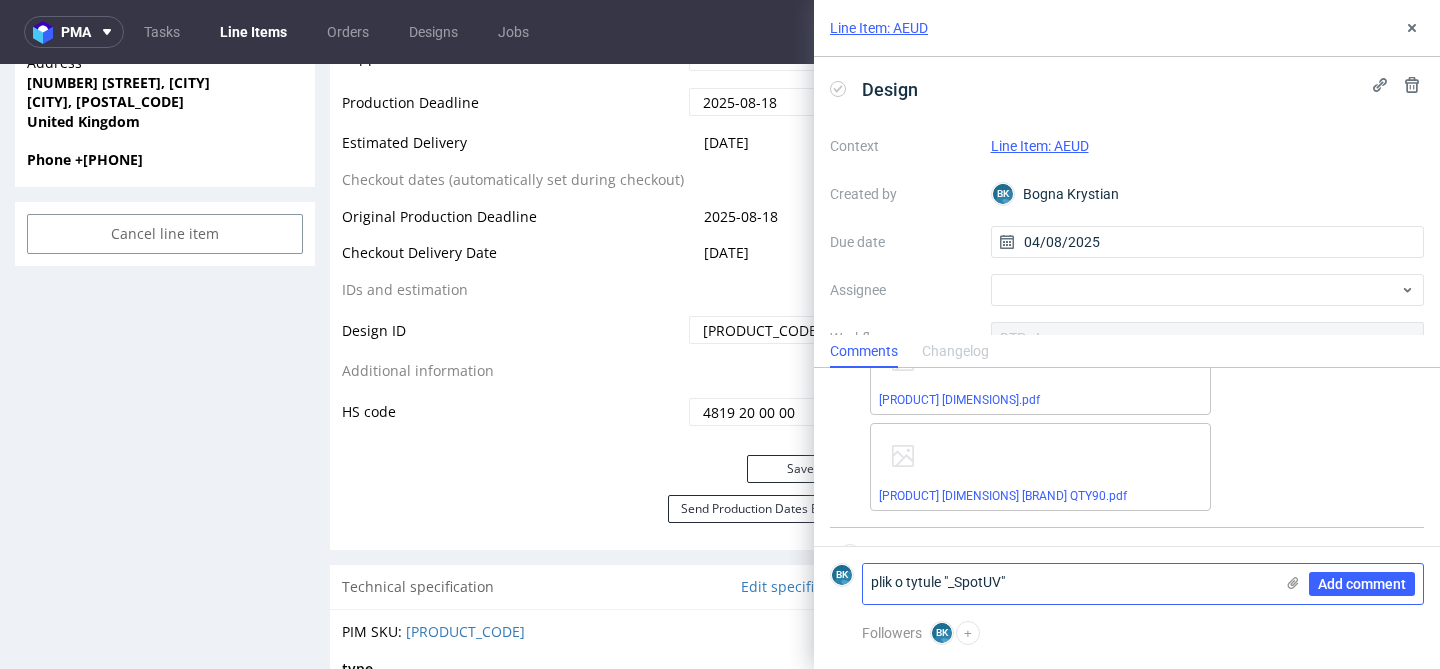 click on "plik o tytule "_SpotUV"" at bounding box center [1068, 584] 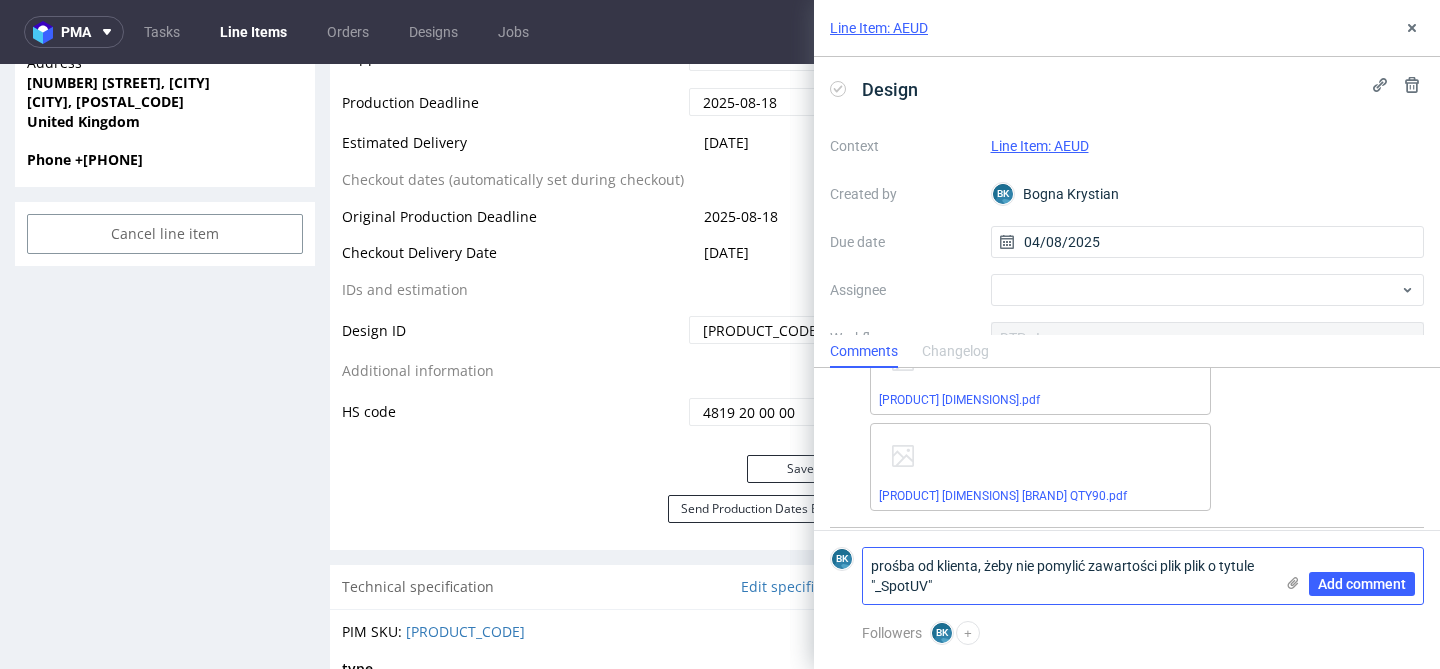 click on "prośba od klienta, żeby nie pomylić zawartości pliku plik o tytule "_SpotUV"" at bounding box center [1068, 576] 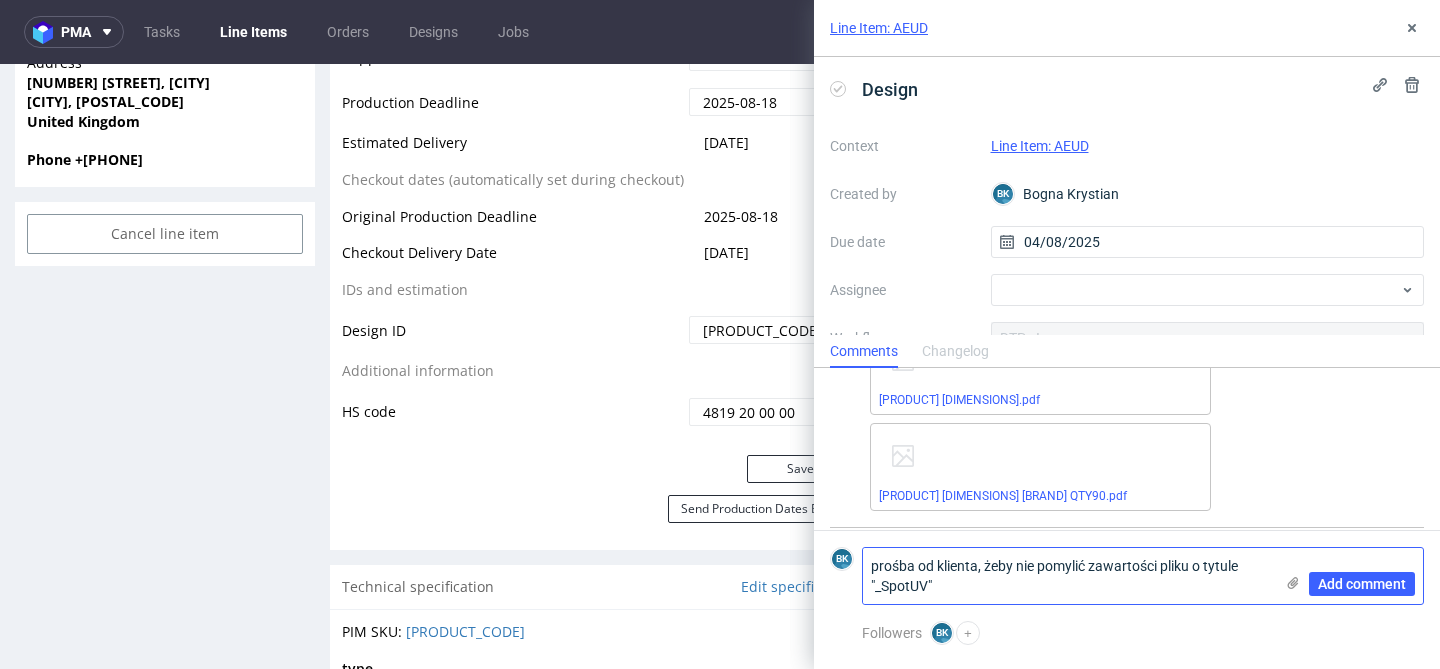 click on "prośba od klienta, żeby nie pomylić zawartości pliku o tytule "_SpotUV"" at bounding box center (1068, 576) 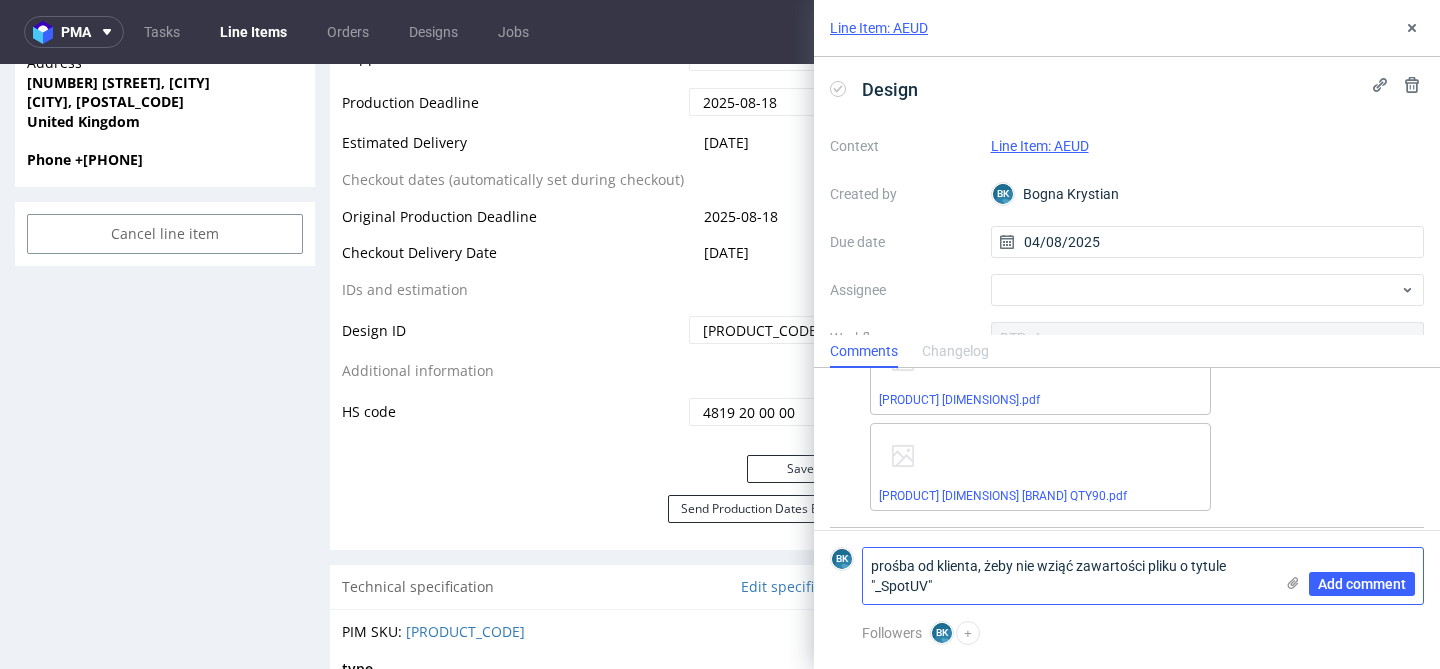 click on "prośba od klienta, żeby nie wziąć zawartości pliku o tytule "_SpotUV"" at bounding box center (1068, 576) 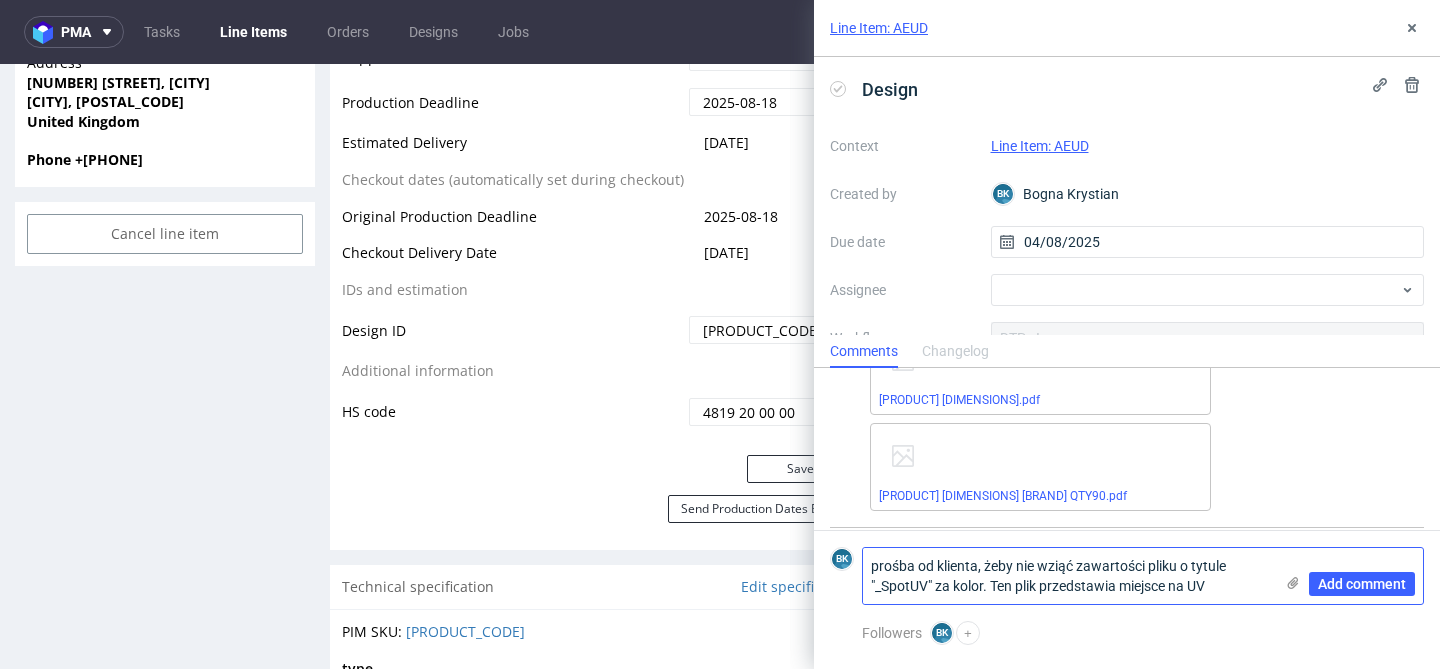 drag, startPoint x: 871, startPoint y: 565, endPoint x: 1179, endPoint y: 598, distance: 309.76282 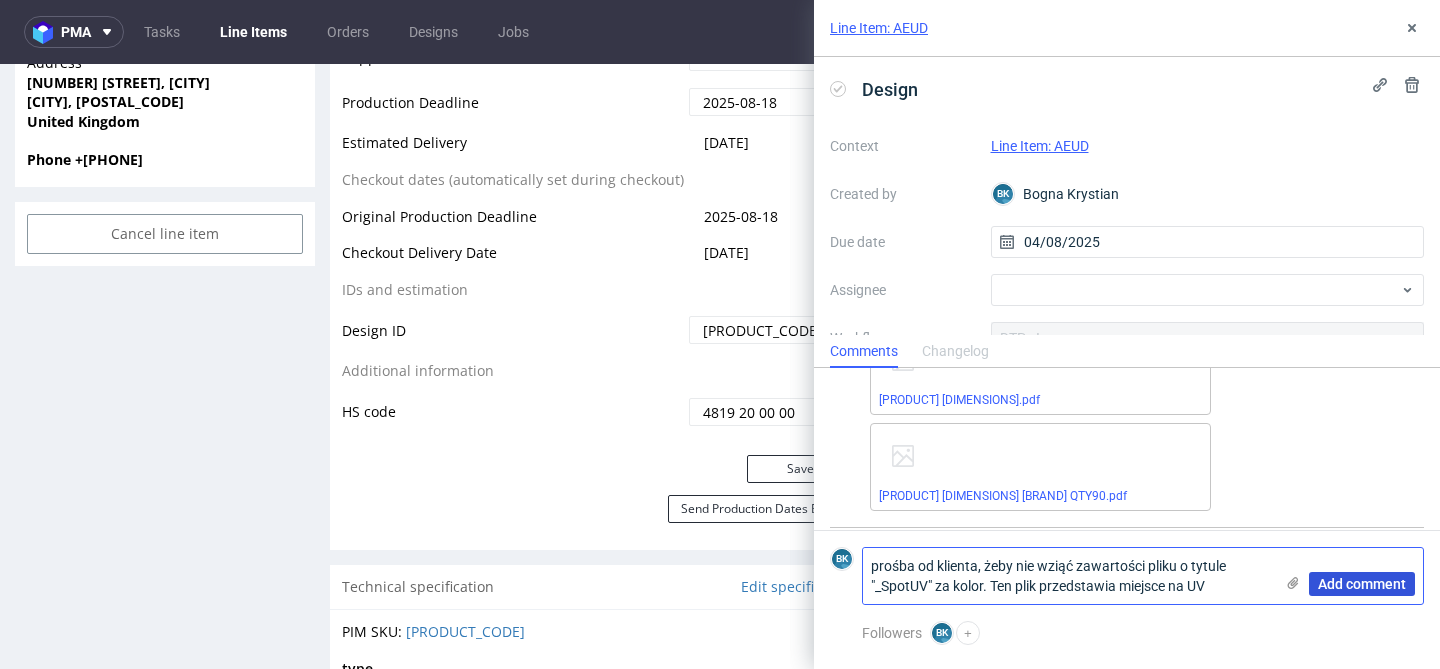 type on "prośba od klienta, żeby nie wziąć zawartości pliku o tytule "_SpotUV" za kolor. Ten plik przedstawia miejsce na UV" 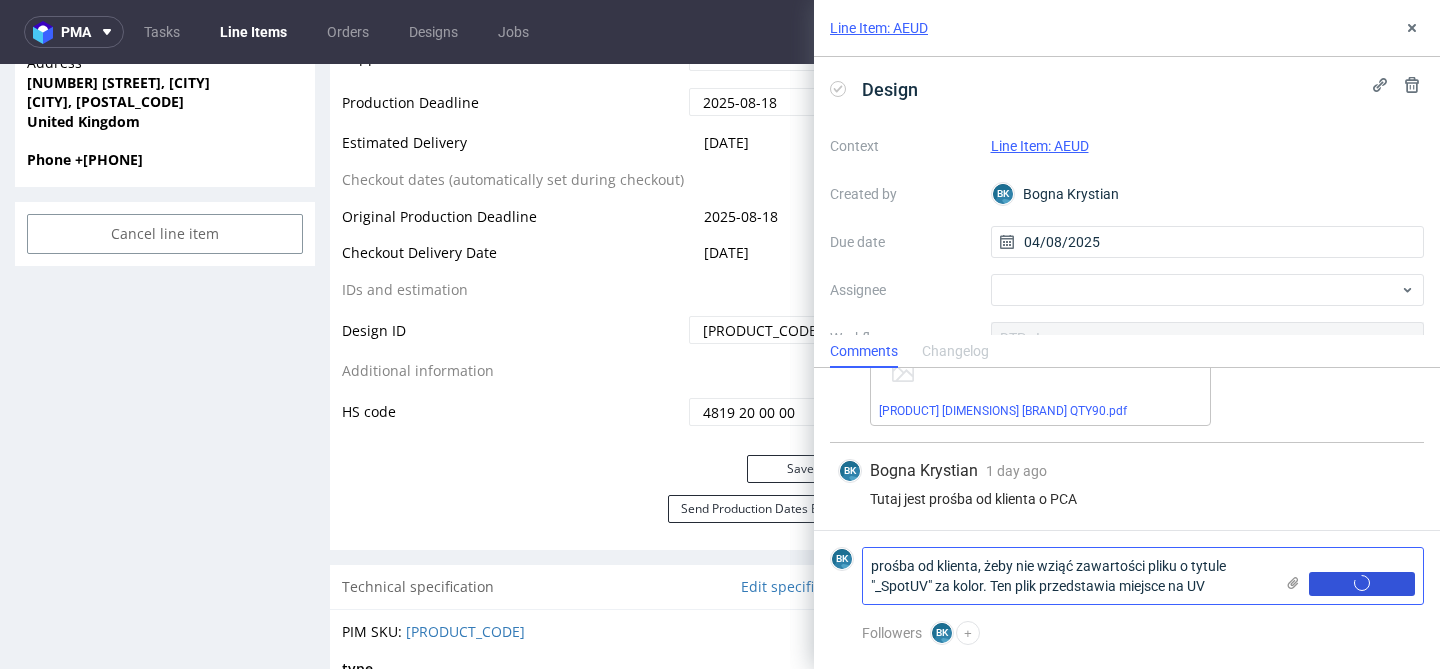 type 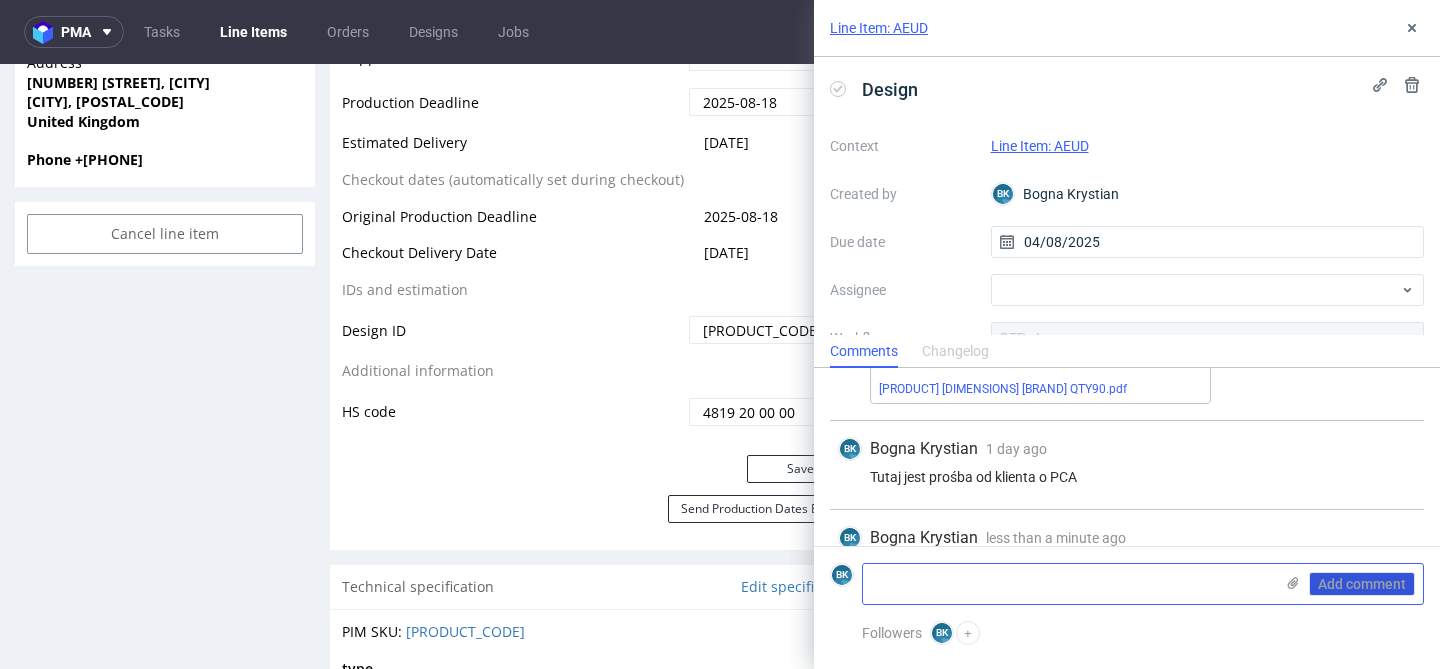 scroll, scrollTop: 287, scrollLeft: 0, axis: vertical 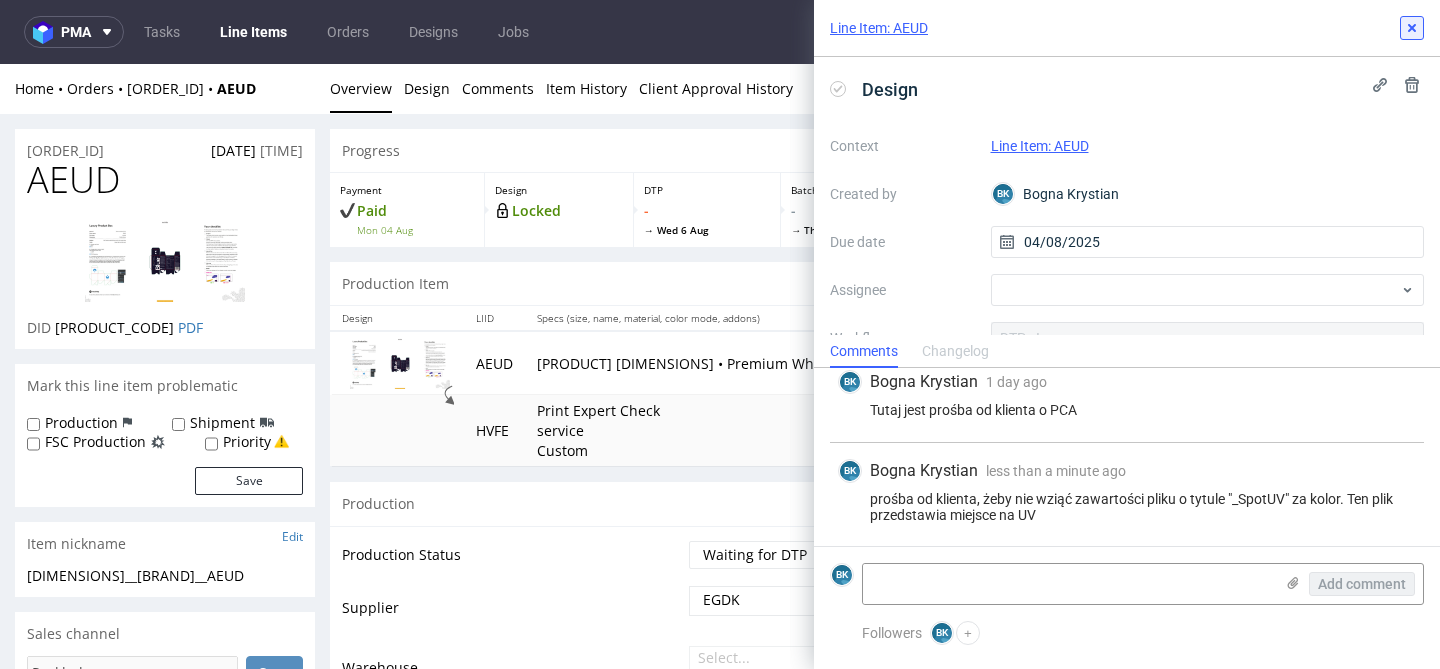click 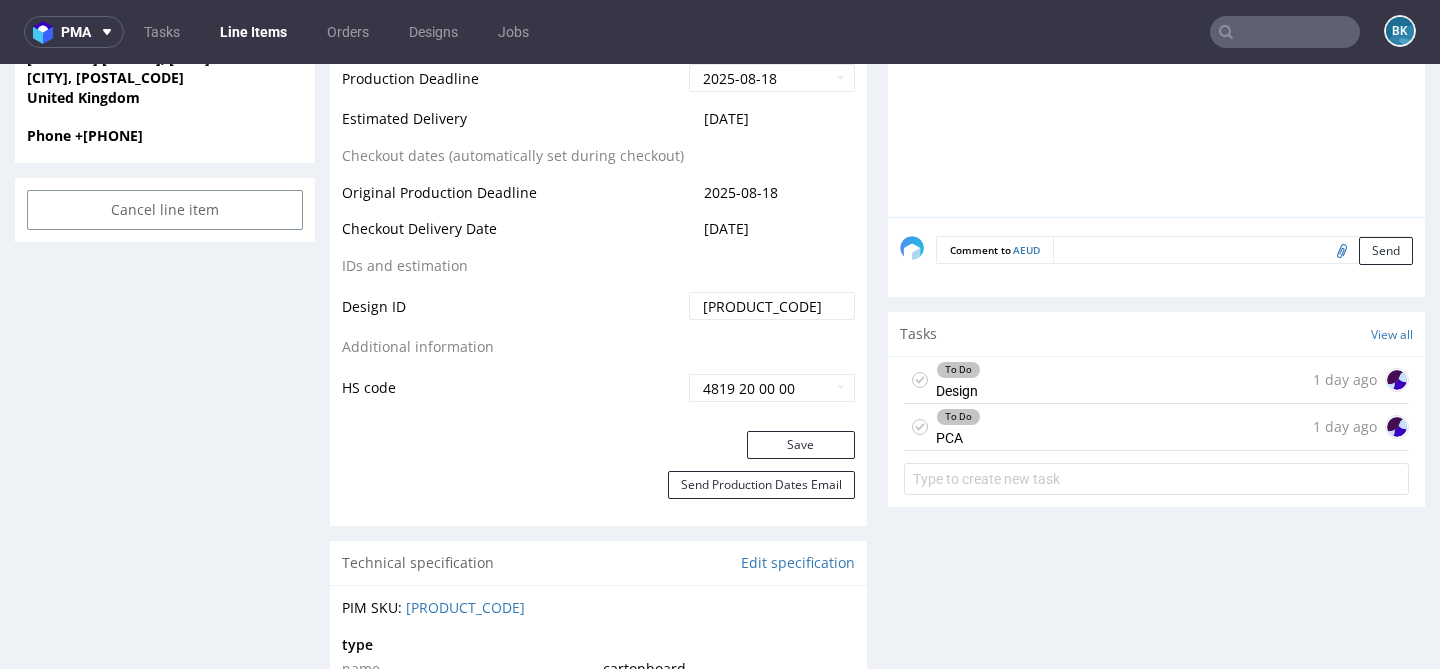 scroll, scrollTop: 1029, scrollLeft: 0, axis: vertical 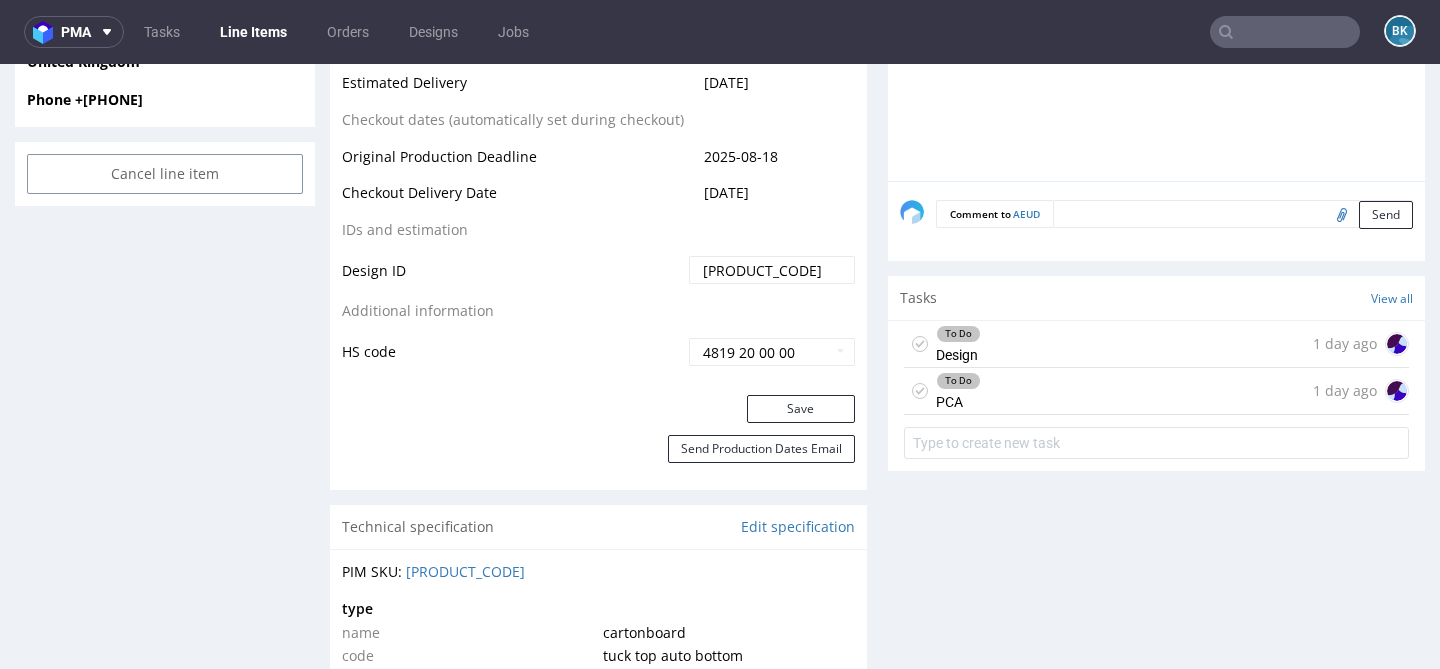 click on "To Do PCA 1 day ago" at bounding box center [1156, 391] 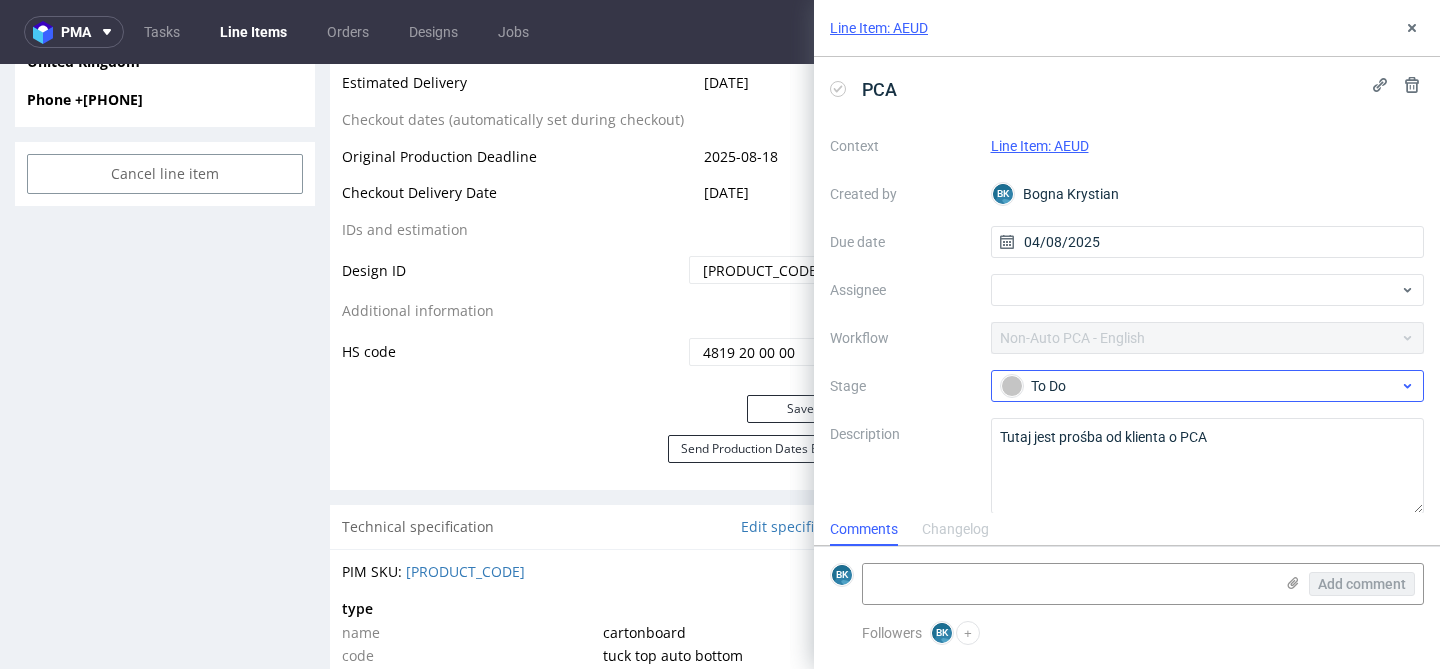 scroll, scrollTop: 16, scrollLeft: 0, axis: vertical 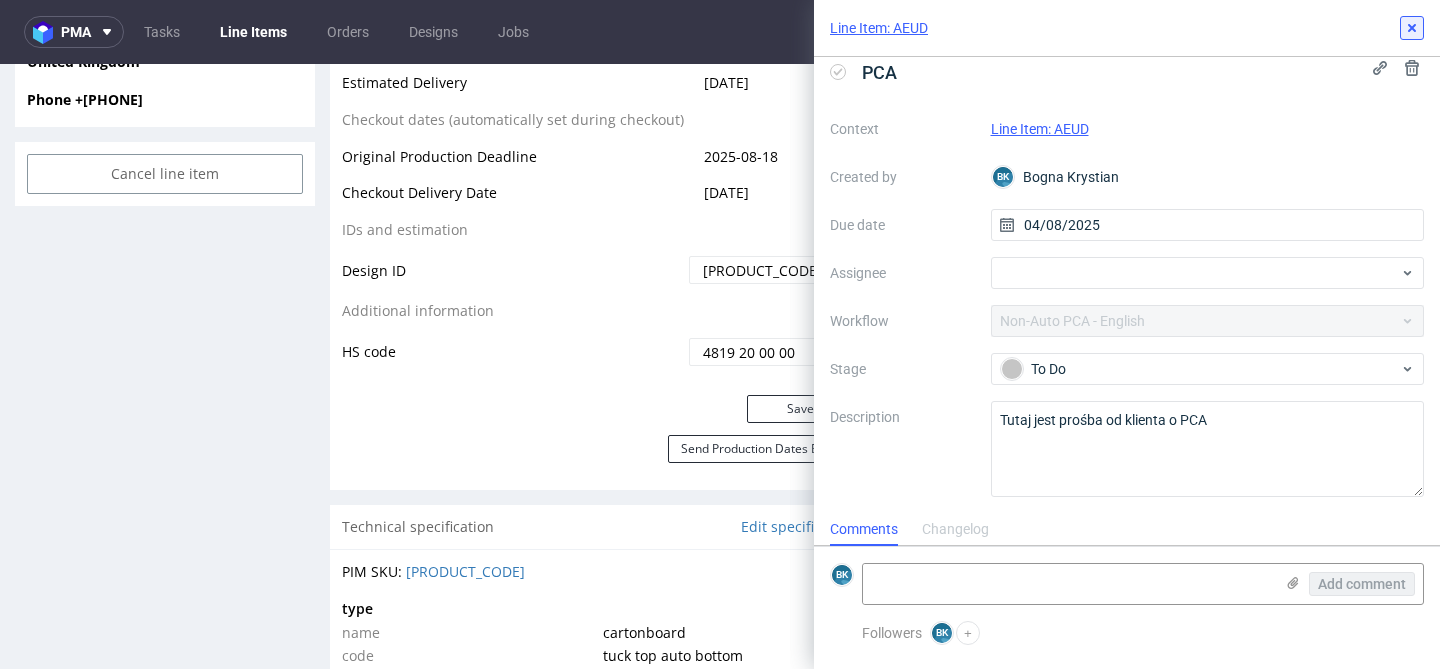 click 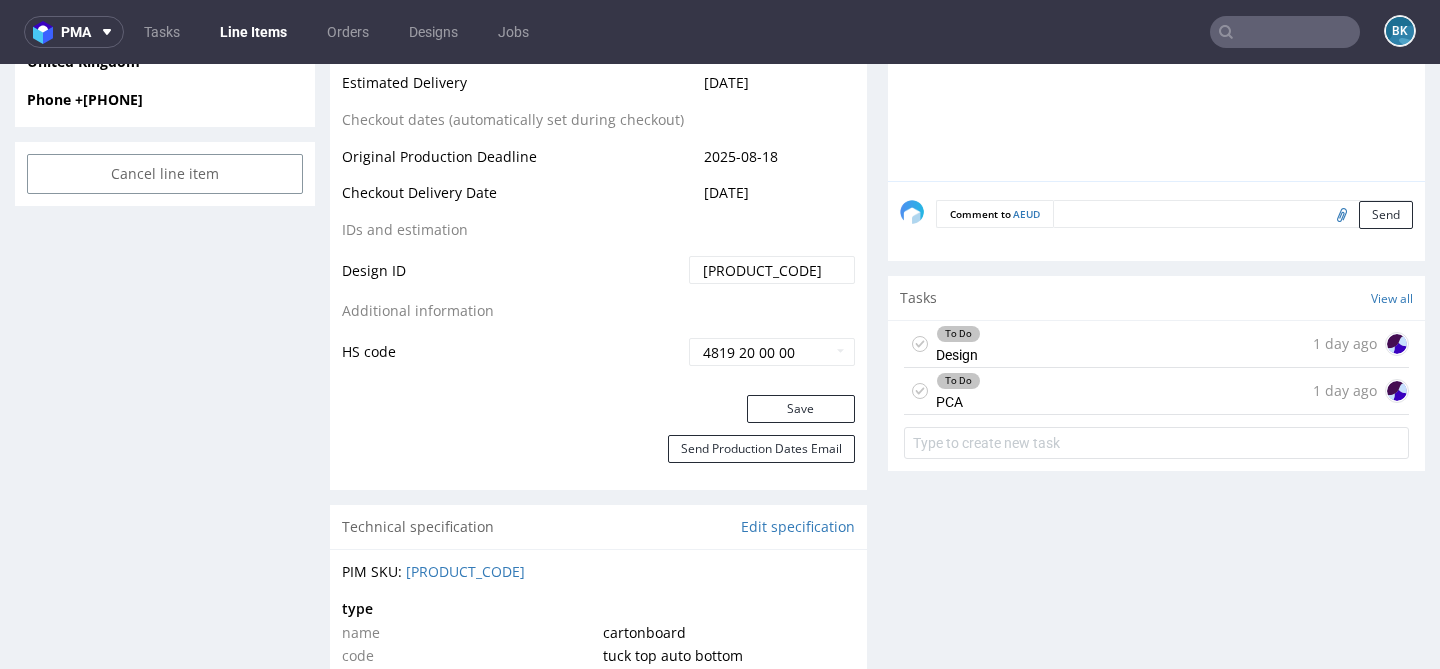 click on "To Do Design 1 day ago" at bounding box center (1156, 344) 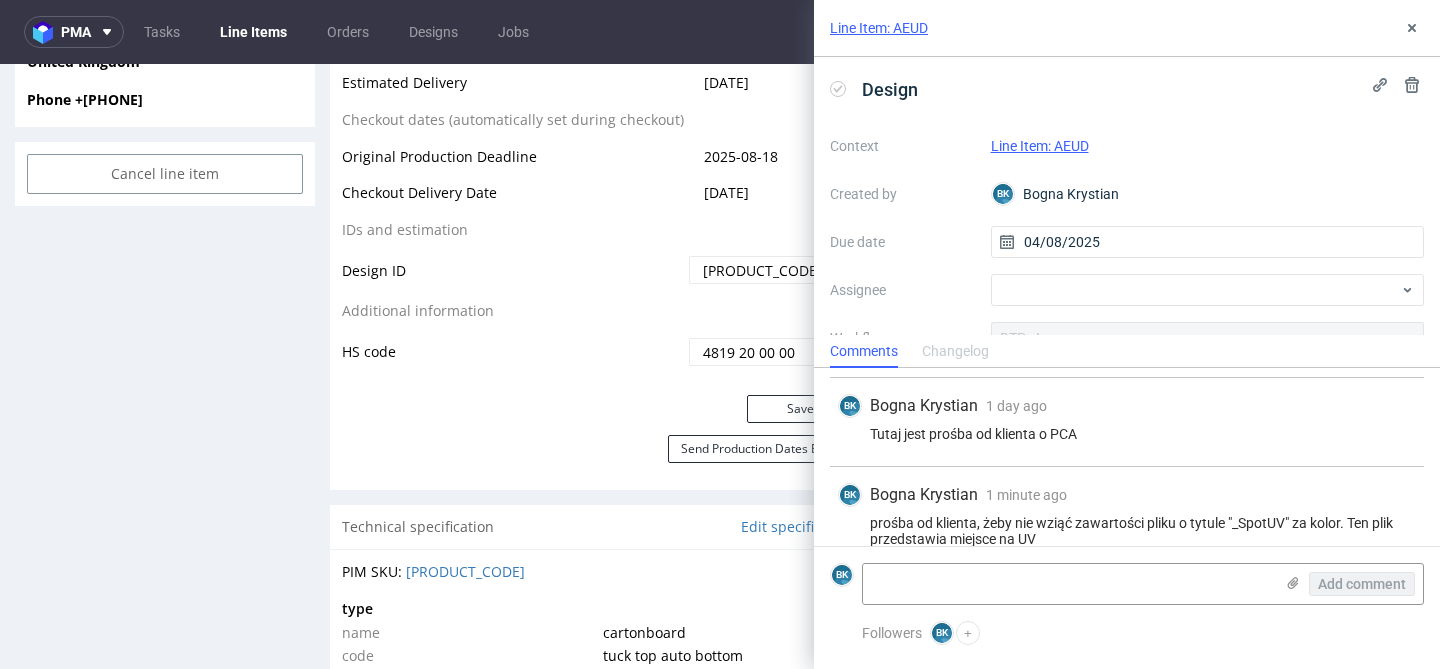 scroll, scrollTop: 287, scrollLeft: 0, axis: vertical 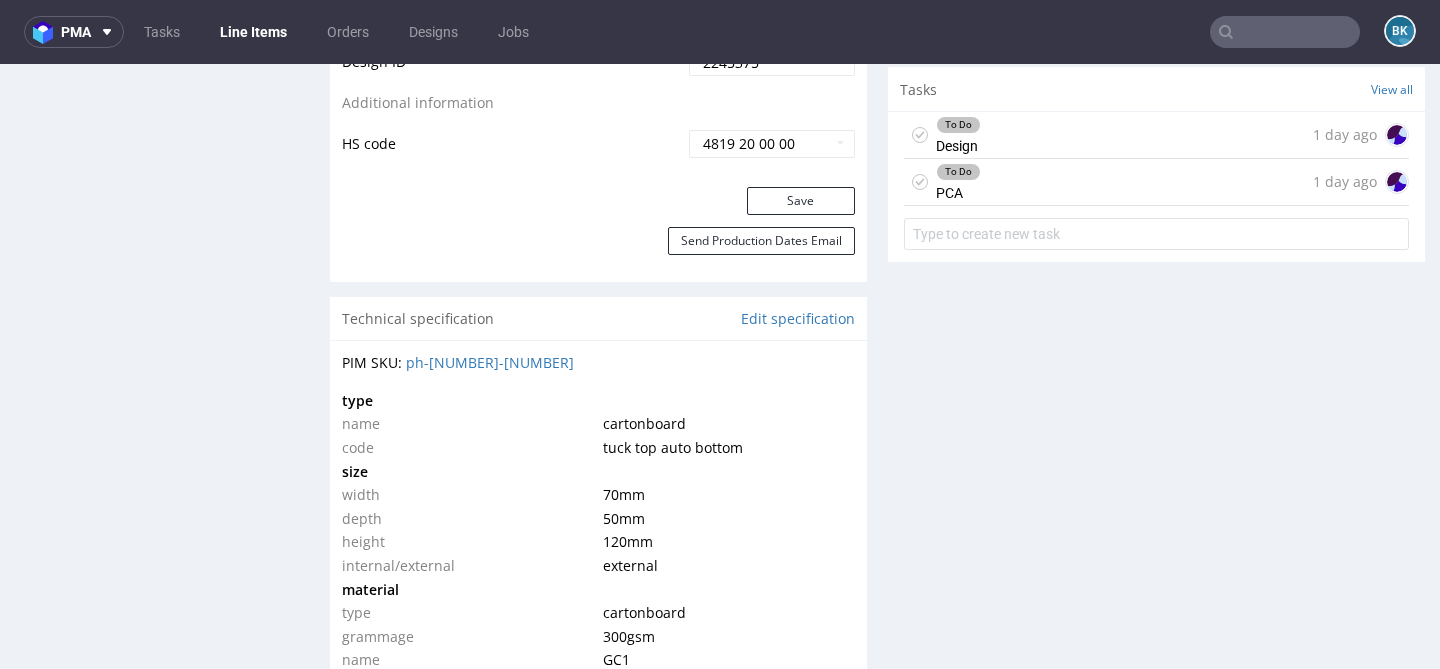 click on "To Do Design 1 day ago" at bounding box center (1156, 135) 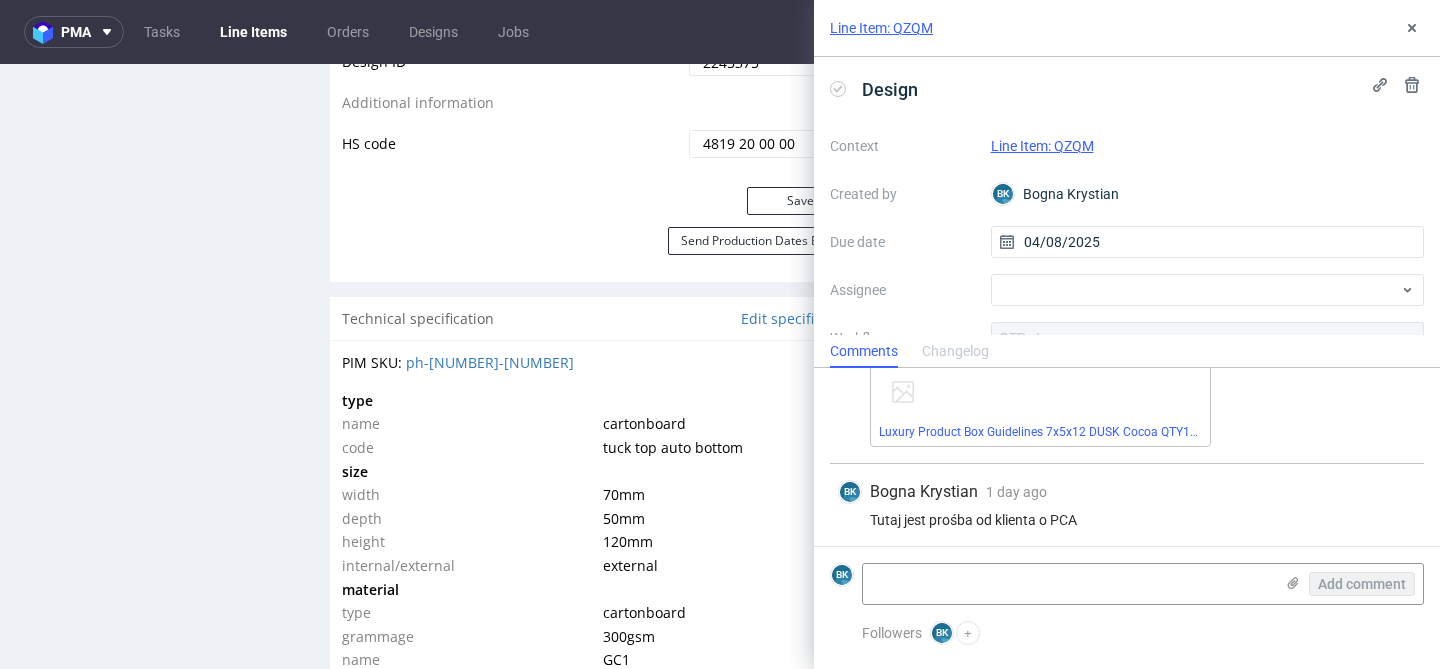 scroll, scrollTop: 271, scrollLeft: 0, axis: vertical 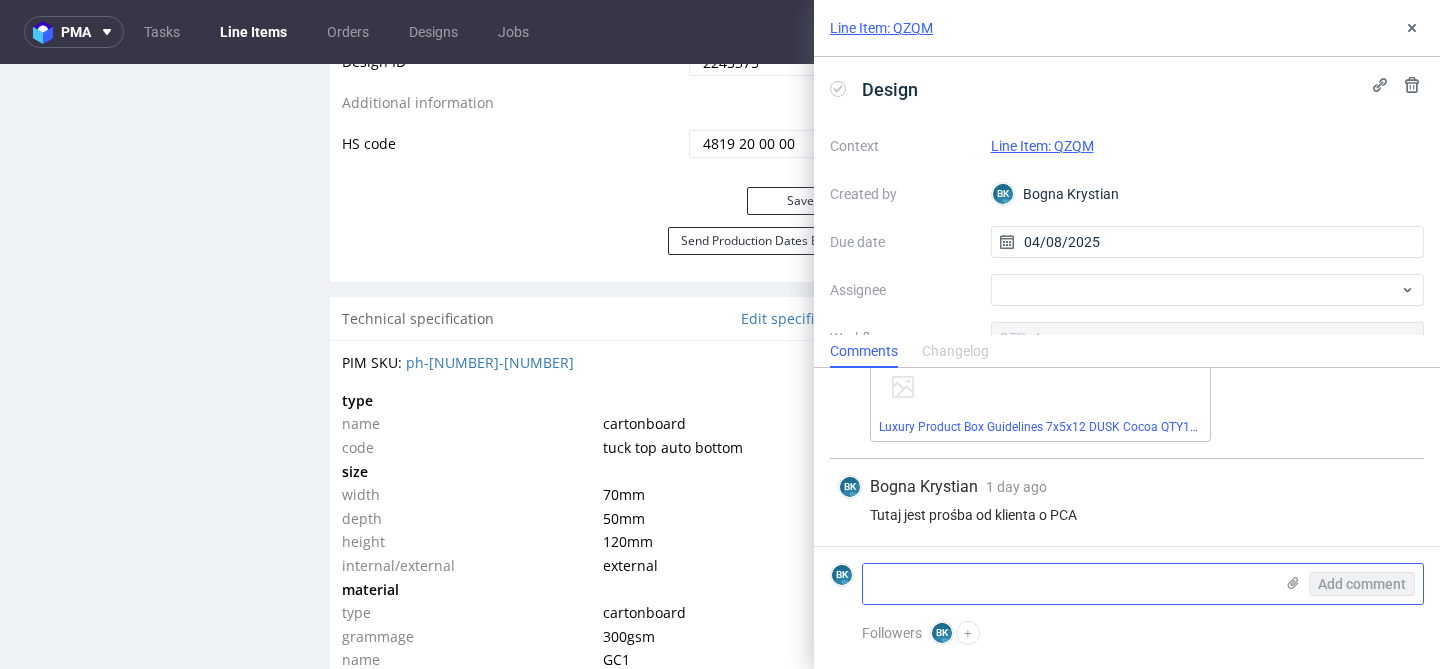 click at bounding box center (1068, 584) 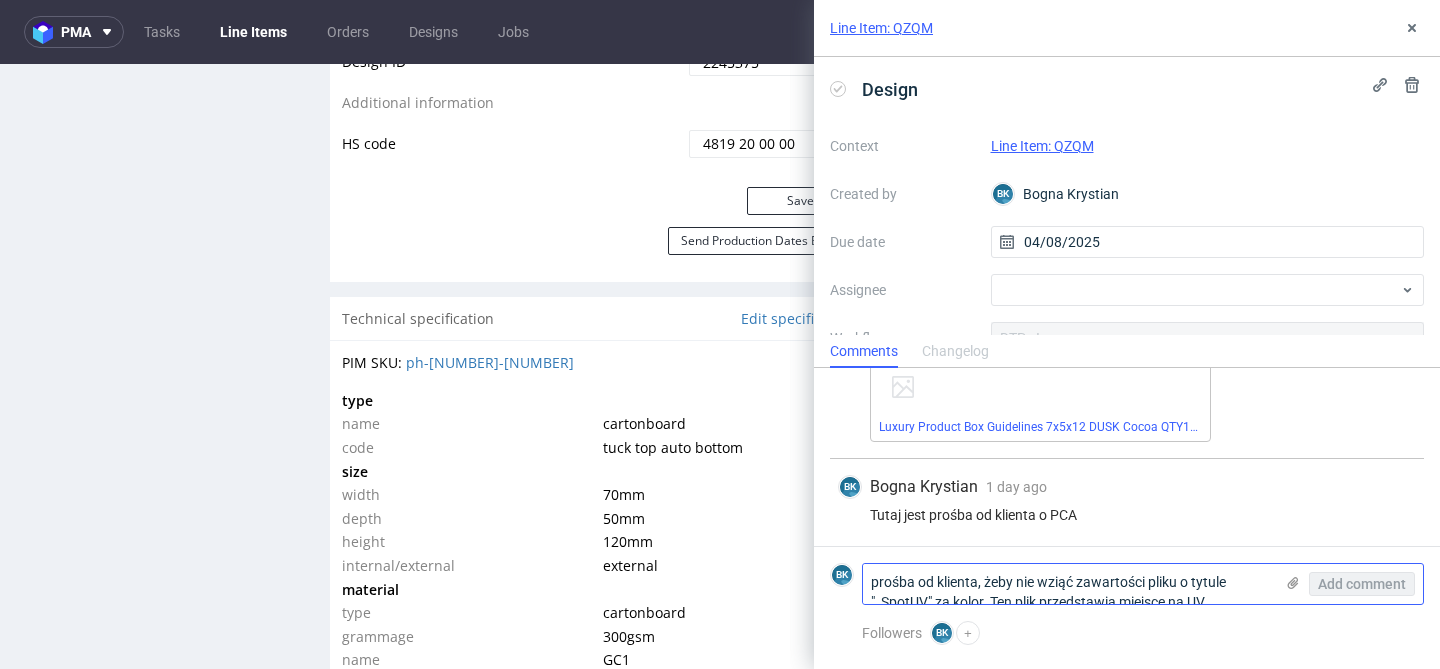 scroll, scrollTop: 0, scrollLeft: 0, axis: both 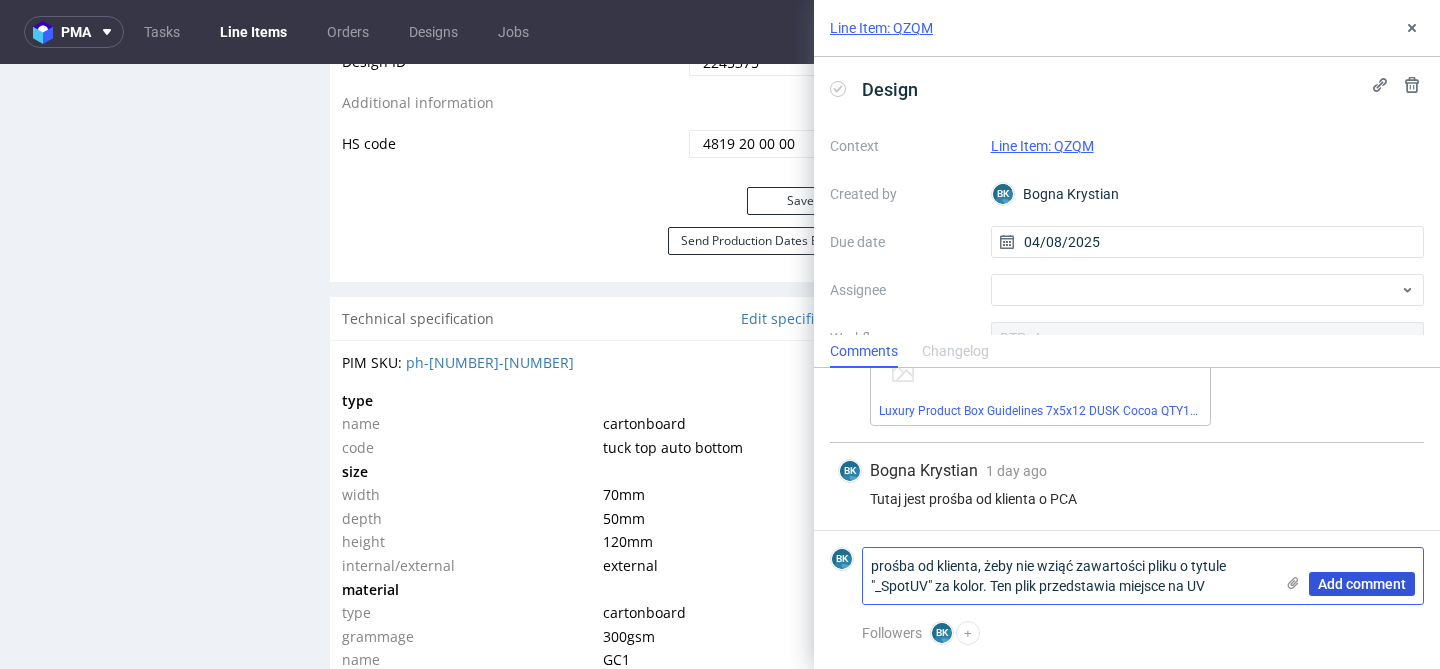 type on "prośba od klienta, żeby nie wziąć zawartości pliku o tytule "_SpotUV" za kolor. Ten plik przedstawia miejsce na UV" 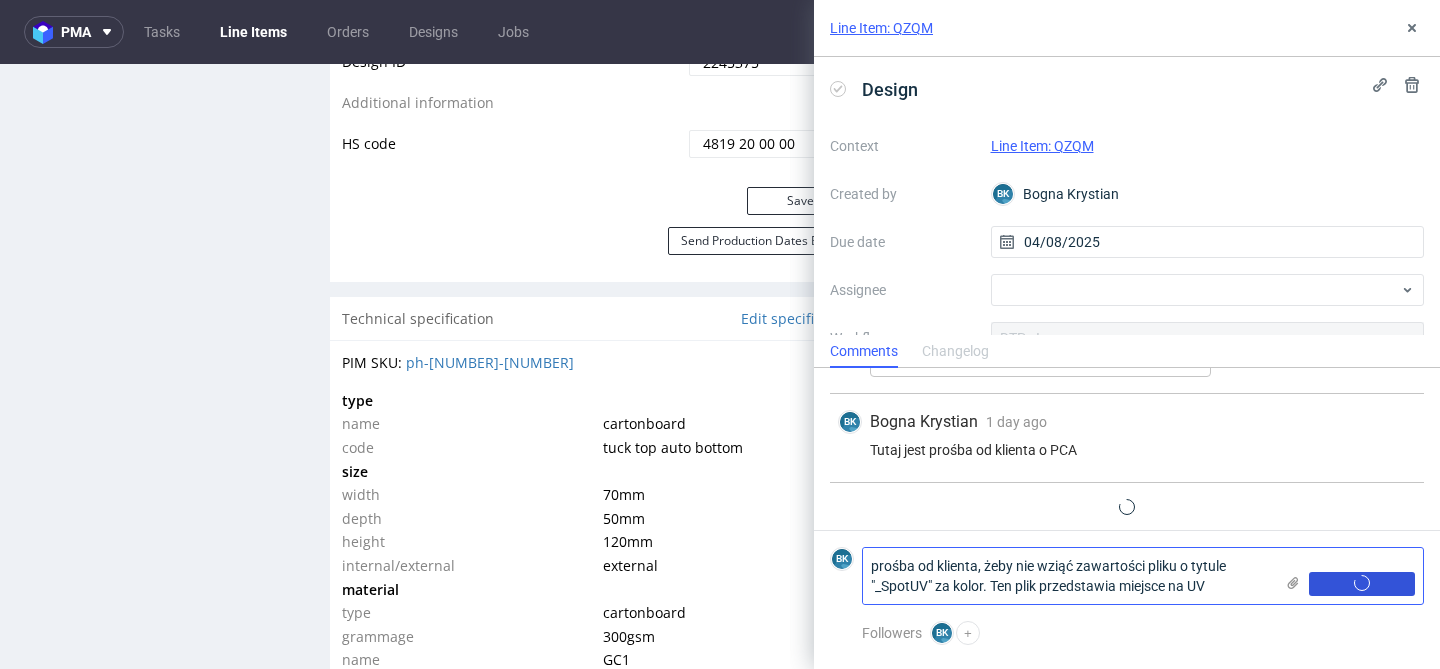 type 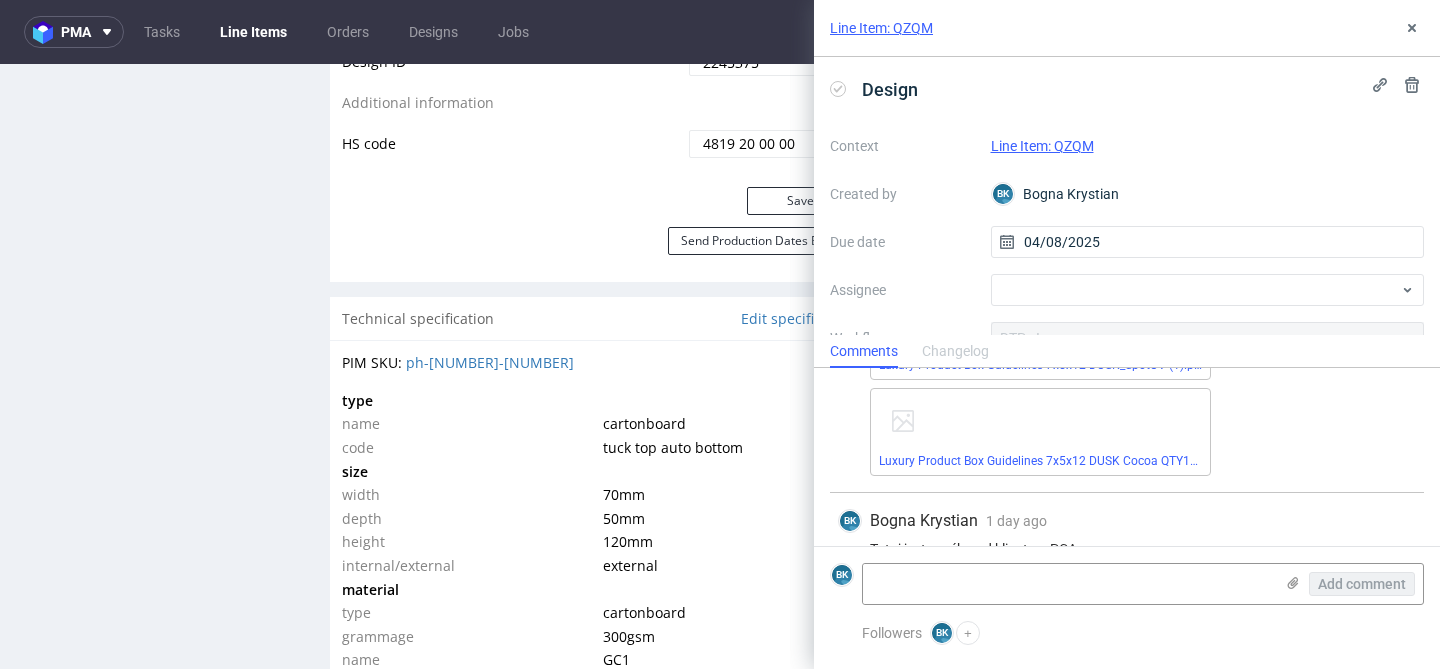 scroll, scrollTop: 214, scrollLeft: 0, axis: vertical 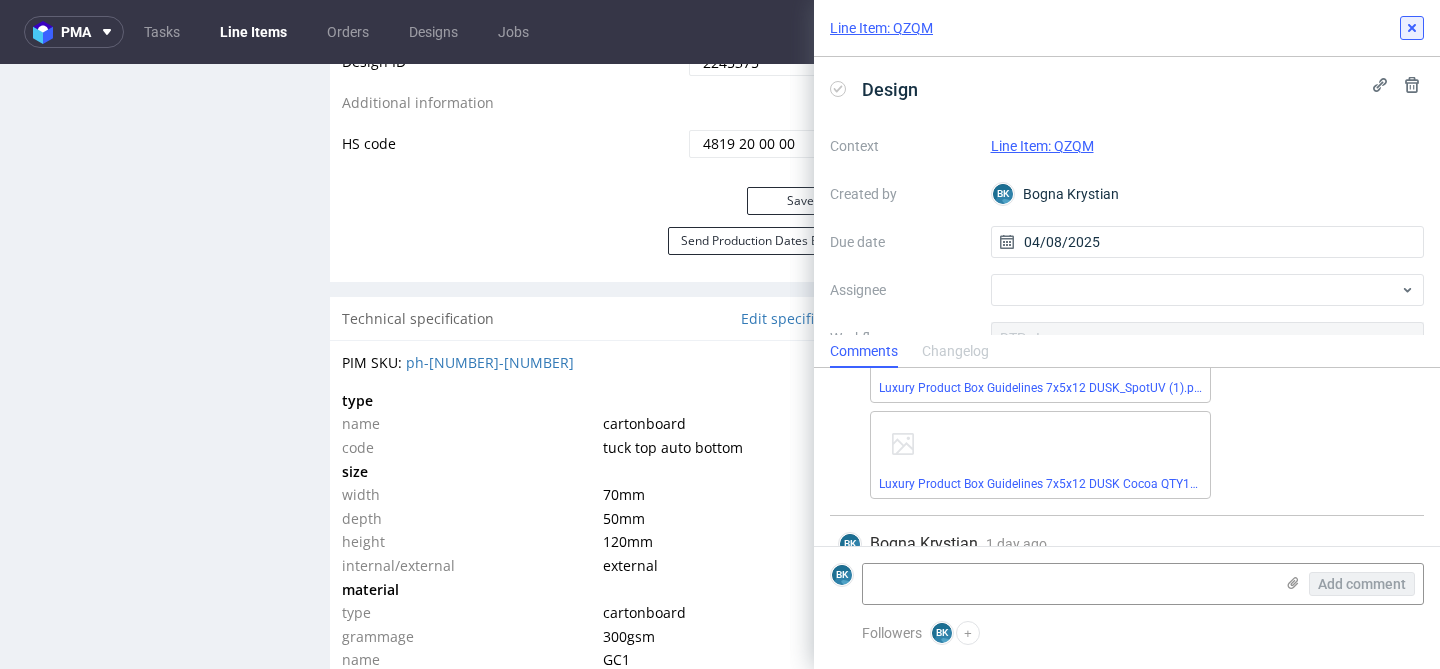 click 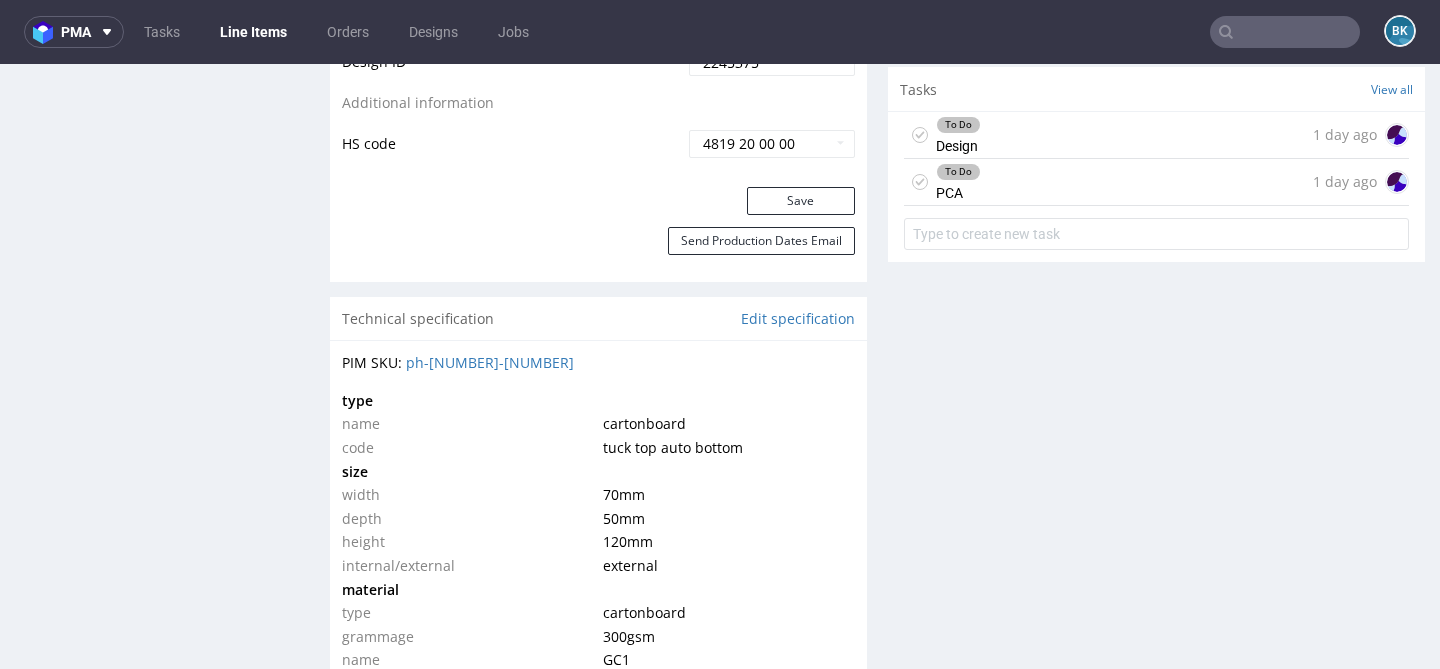 click on "To Do Design 1 day ago" at bounding box center (1156, 135) 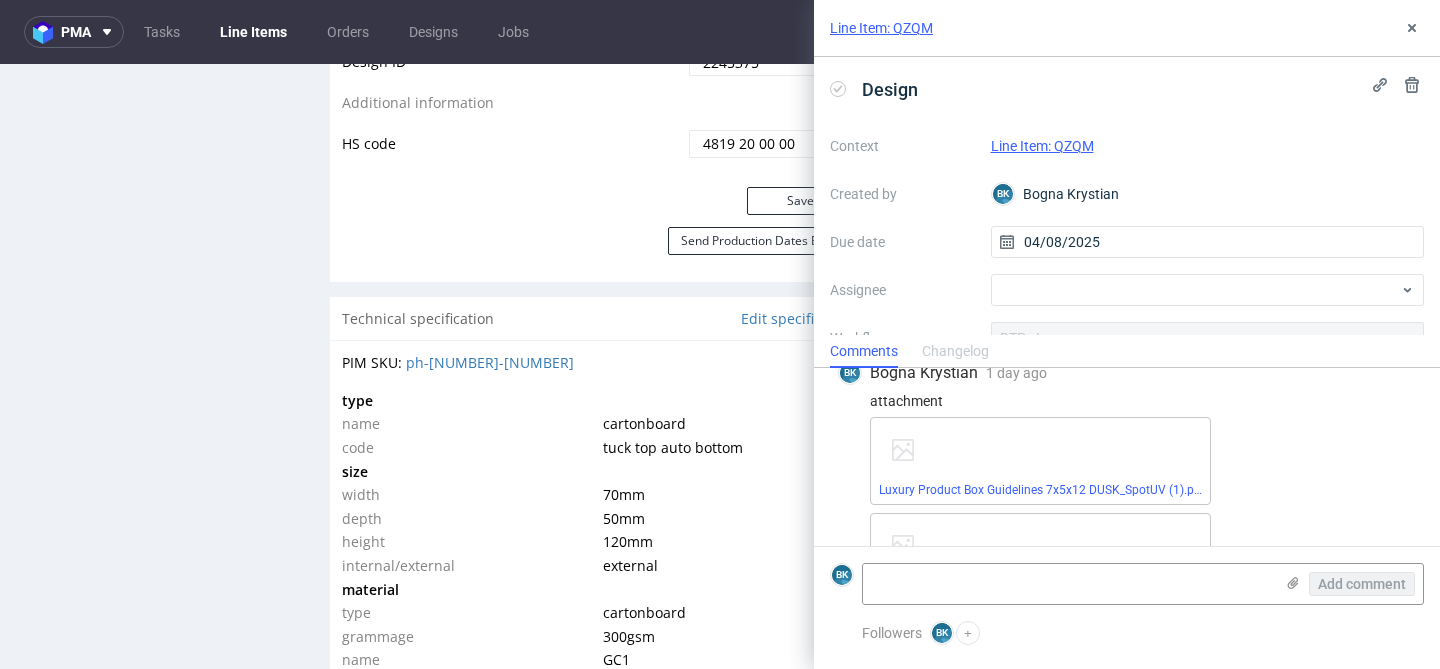 scroll, scrollTop: 110, scrollLeft: 0, axis: vertical 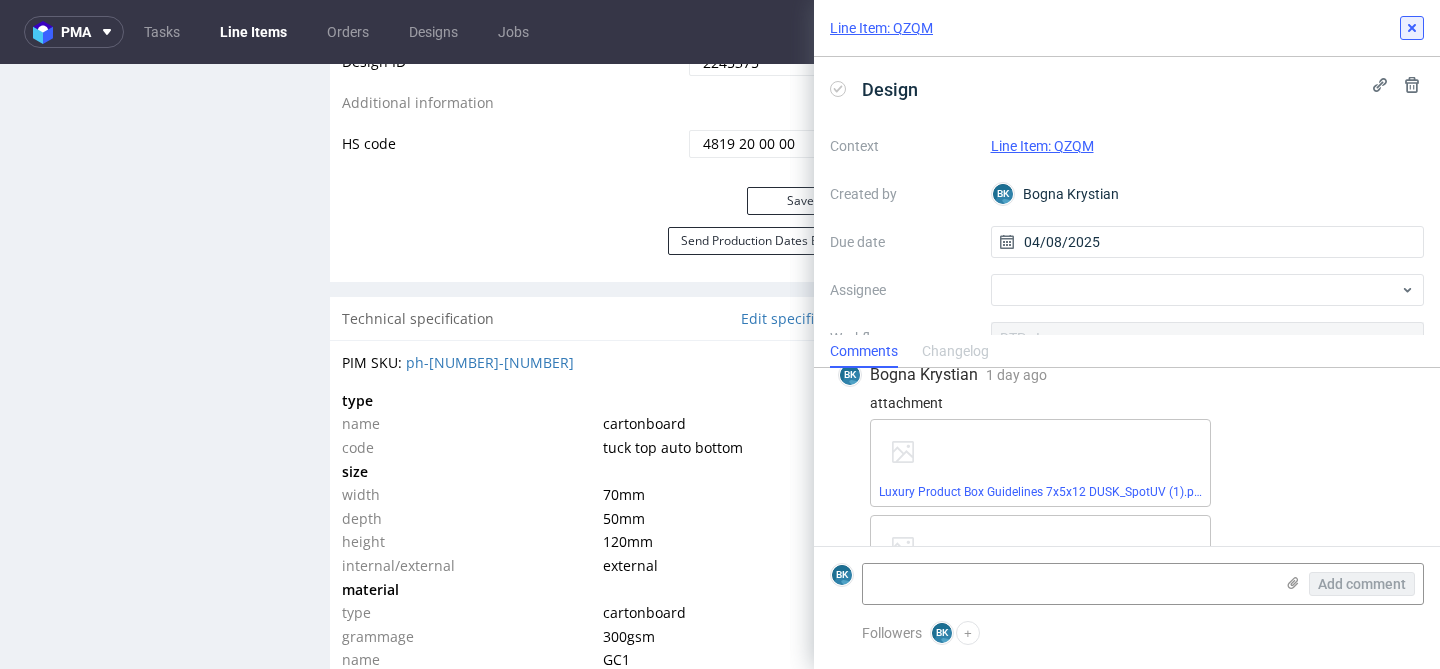 click 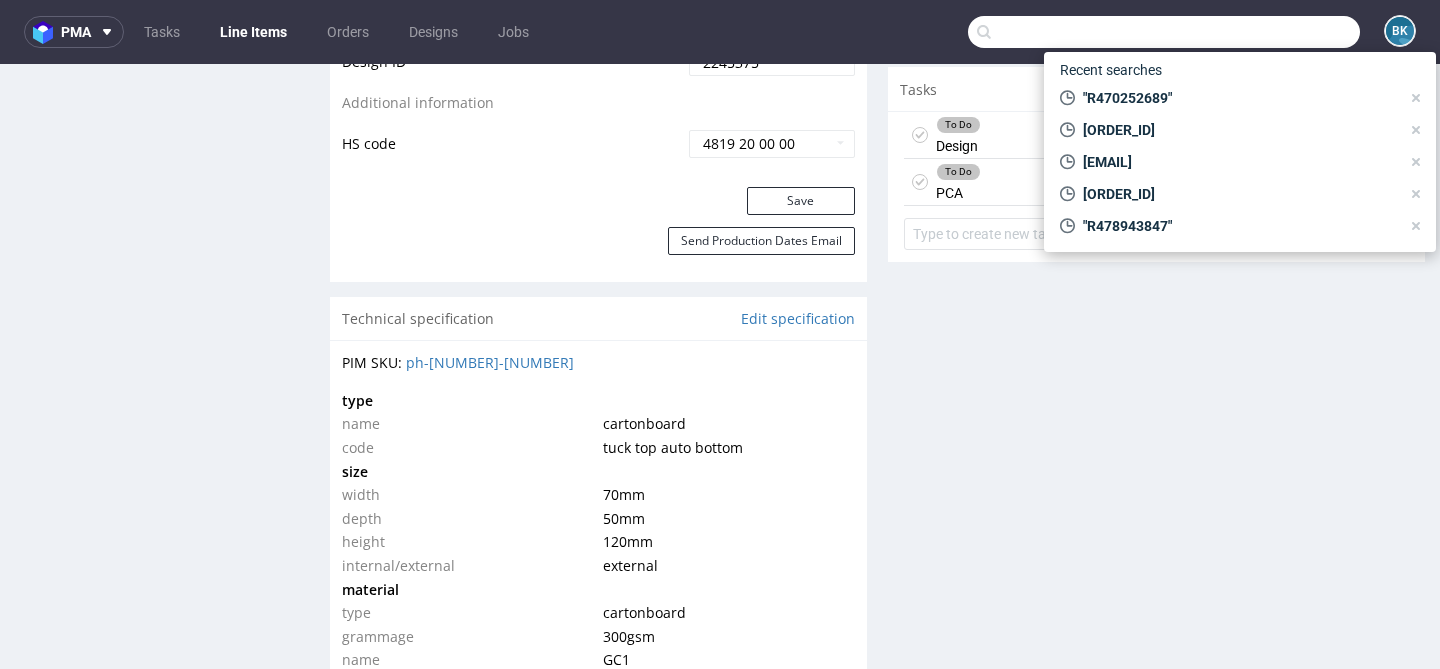 click at bounding box center (1164, 32) 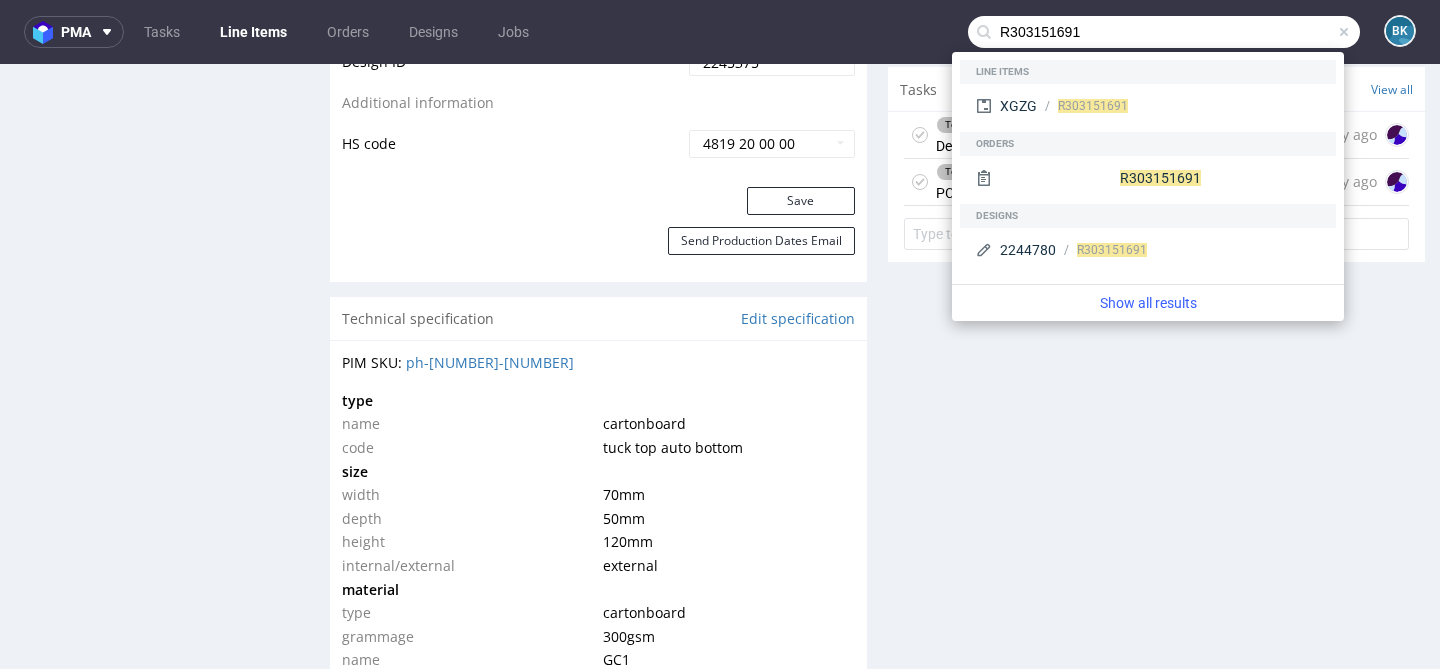 type on "R303151691" 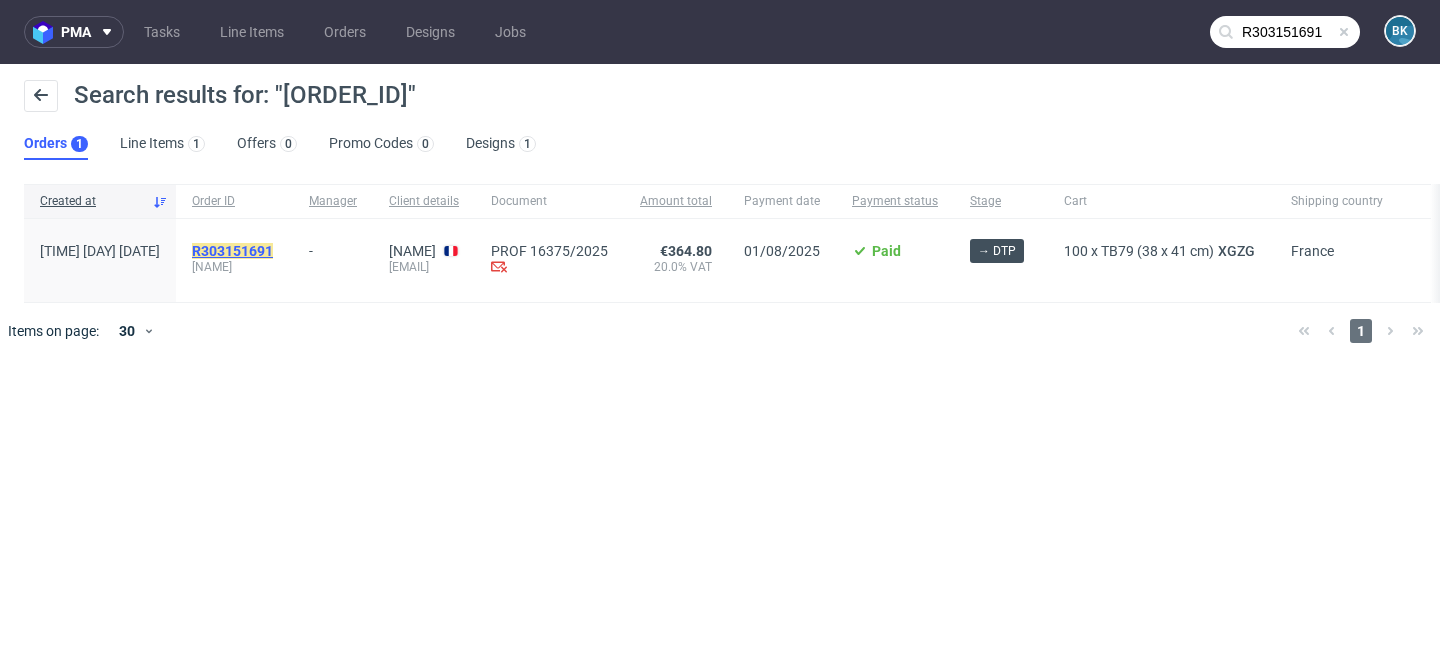 click on "R303151691" 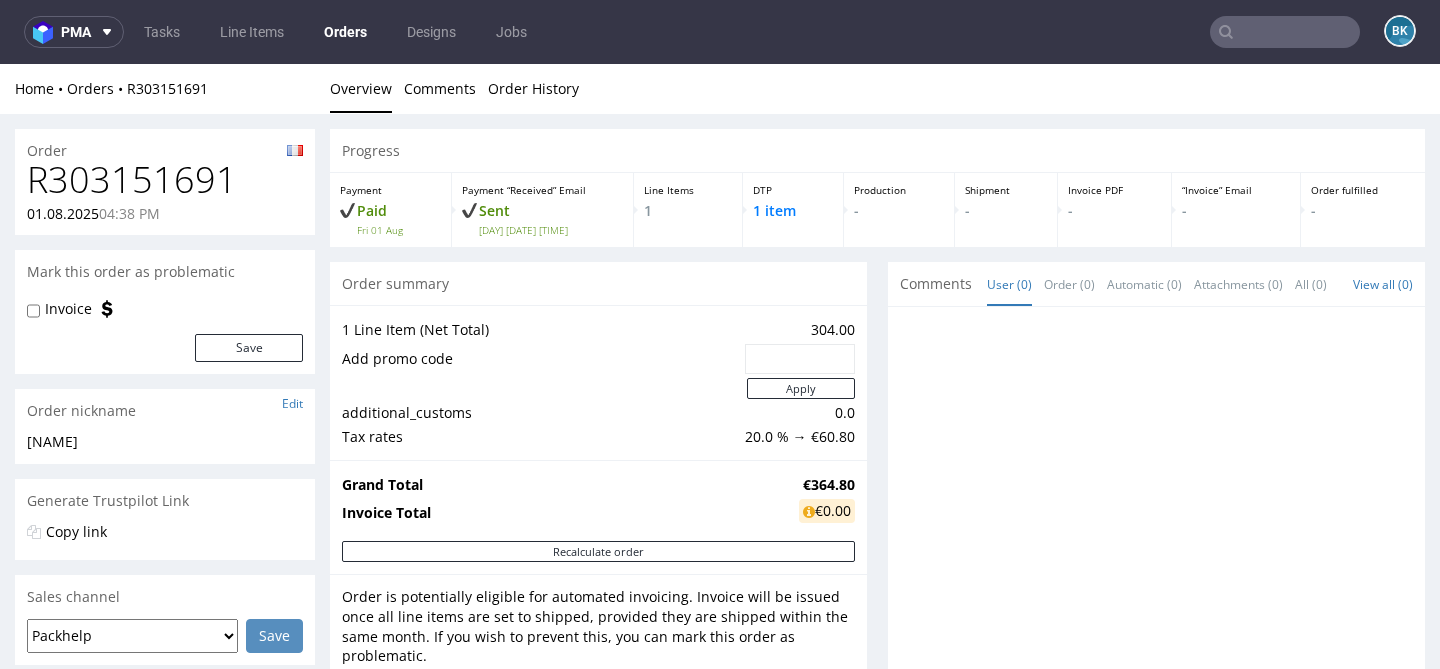 scroll, scrollTop: 0, scrollLeft: 0, axis: both 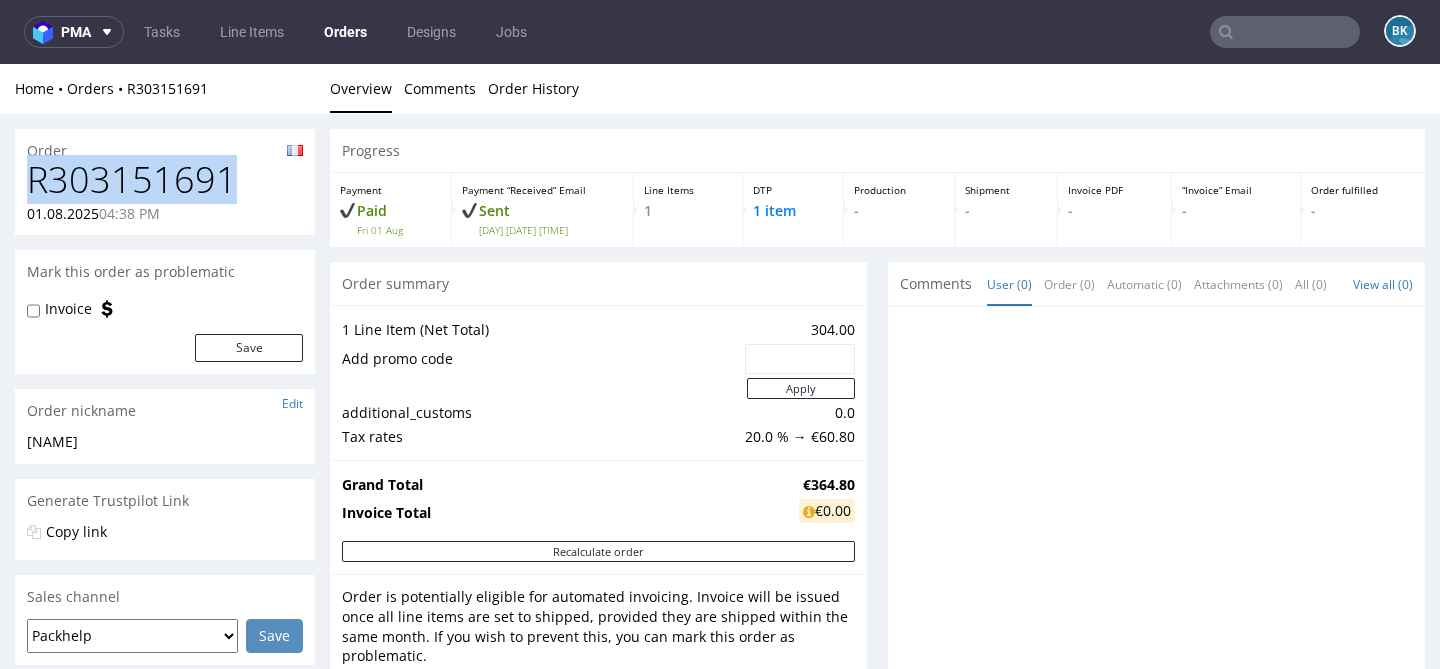 drag, startPoint x: 237, startPoint y: 184, endPoint x: 2, endPoint y: 181, distance: 235.01915 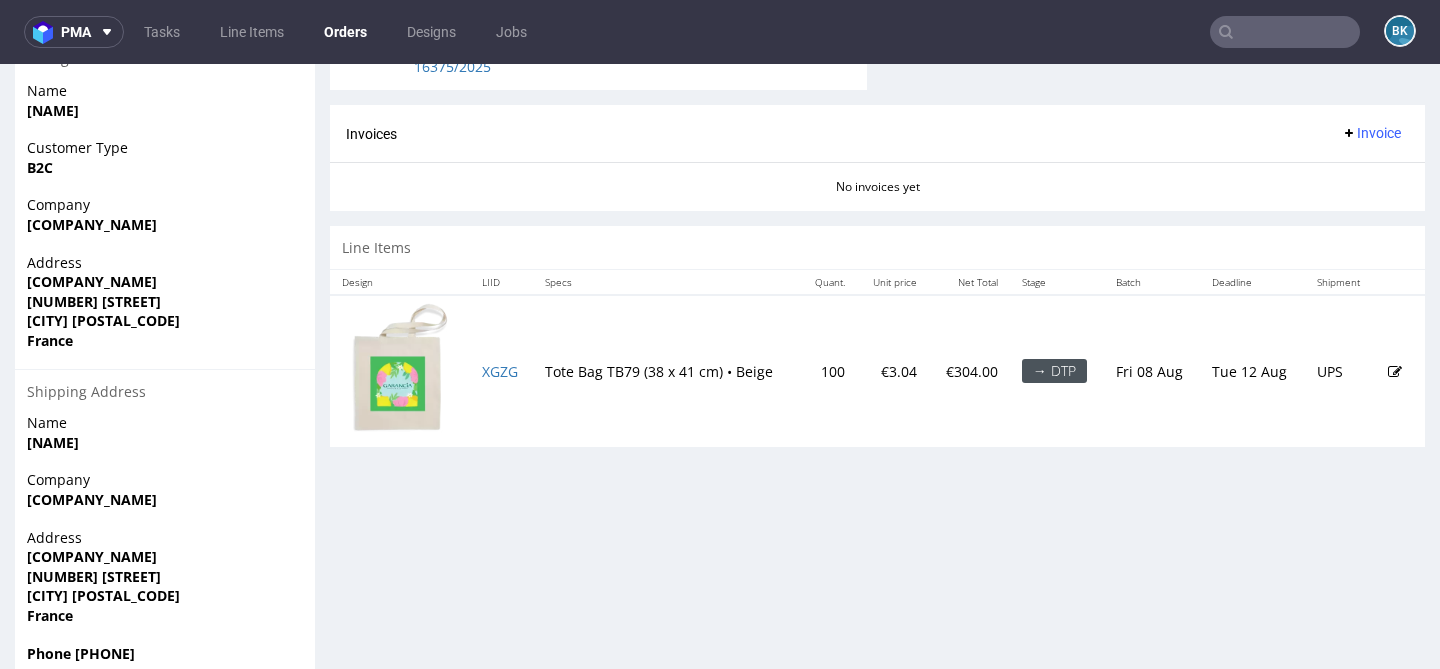 scroll, scrollTop: 935, scrollLeft: 0, axis: vertical 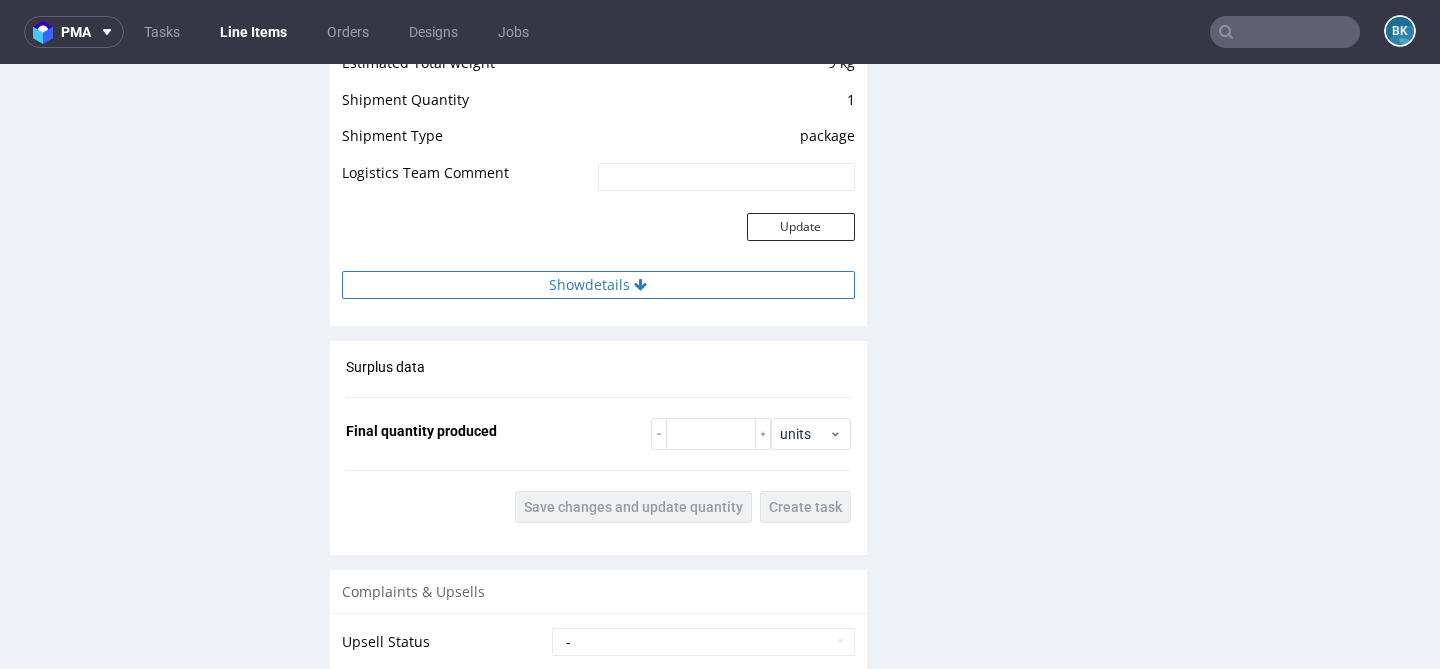 click on "Show  details" at bounding box center [598, 285] 